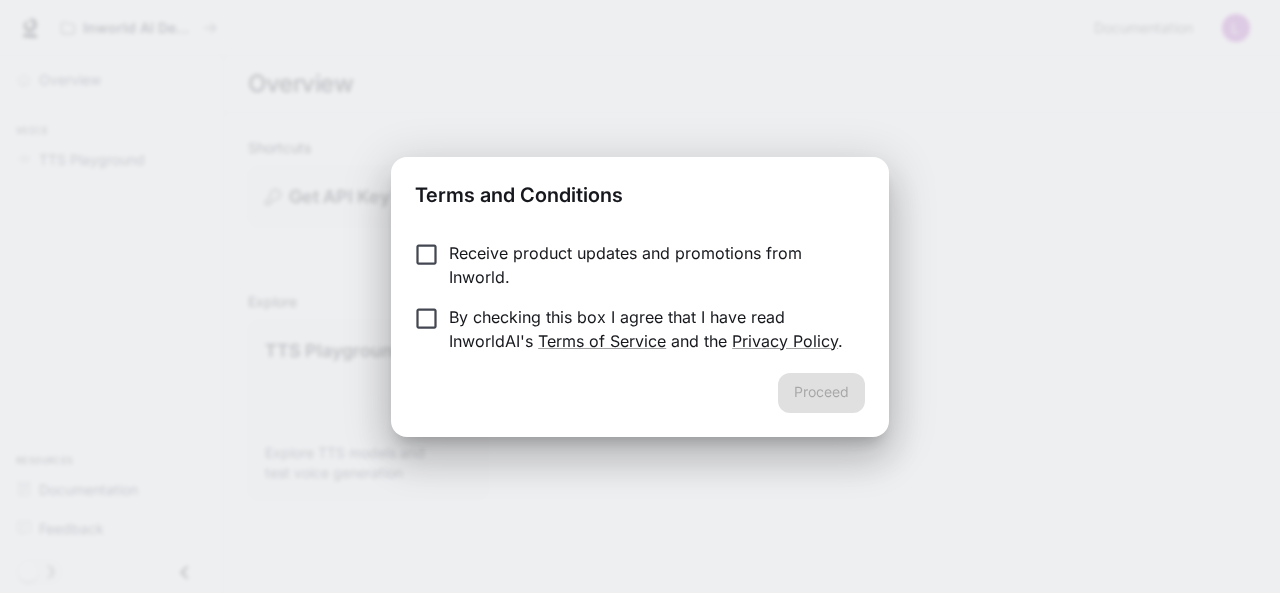 scroll, scrollTop: 0, scrollLeft: 0, axis: both 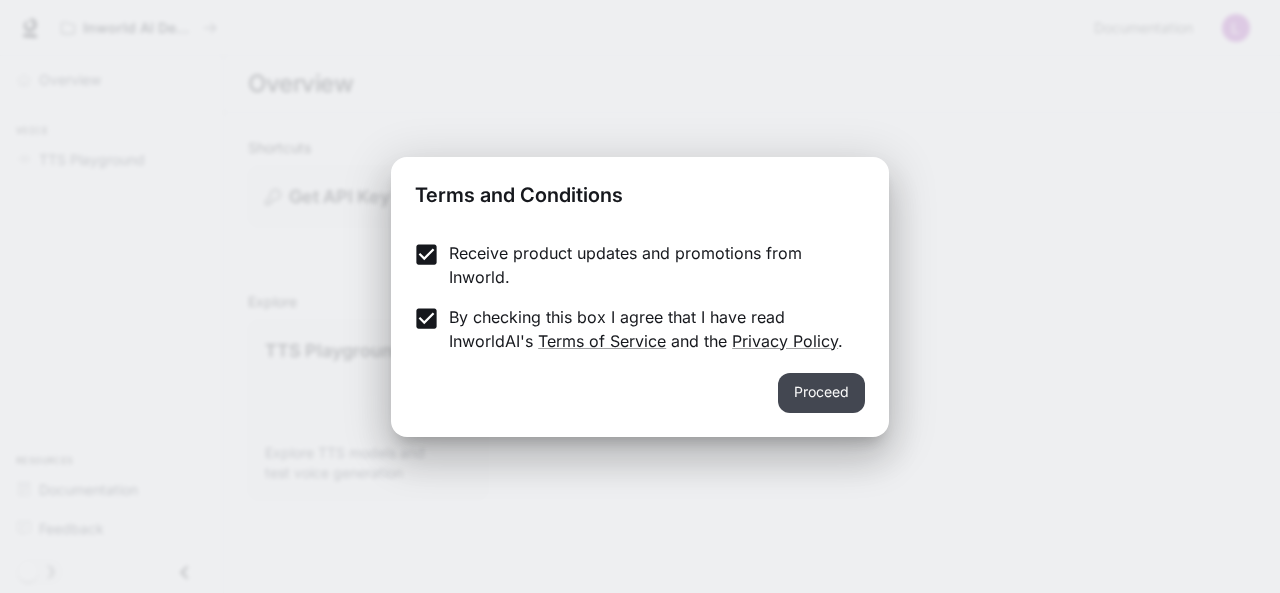 click on "Proceed" at bounding box center [821, 393] 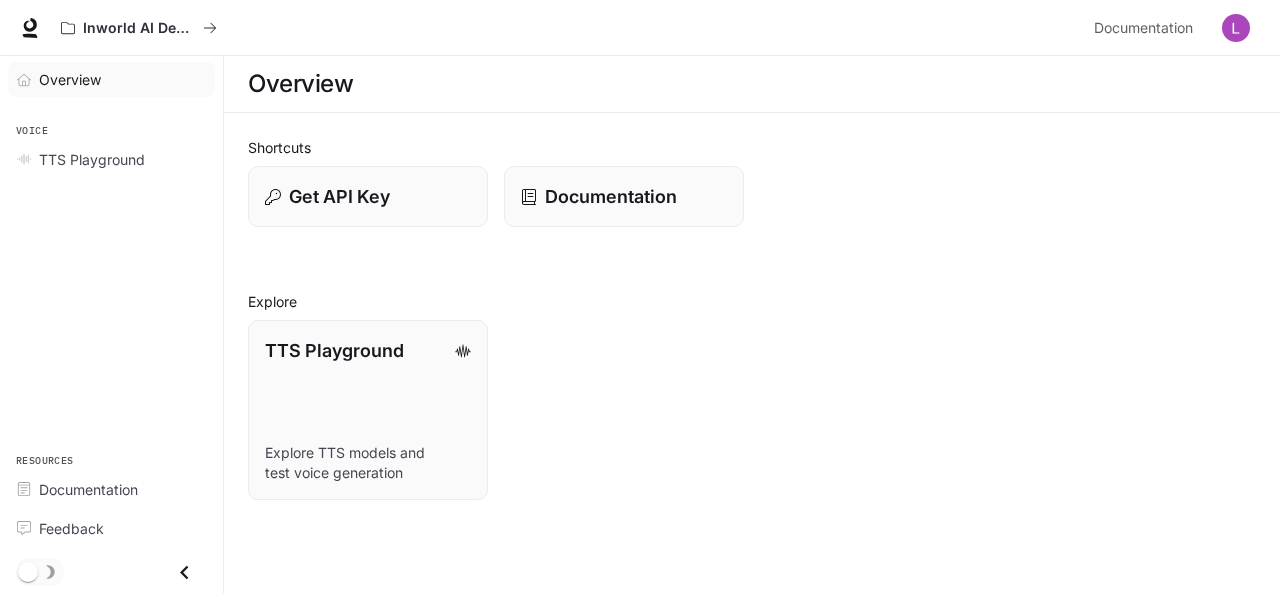 click on "Overview" at bounding box center [70, 79] 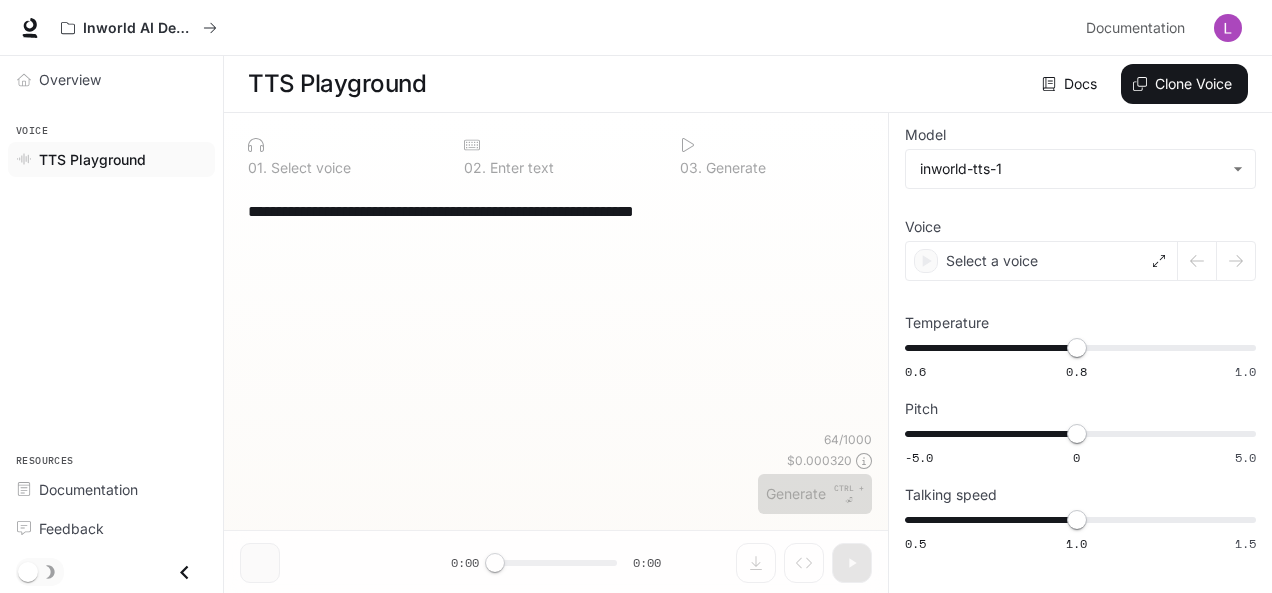 scroll, scrollTop: 0, scrollLeft: 0, axis: both 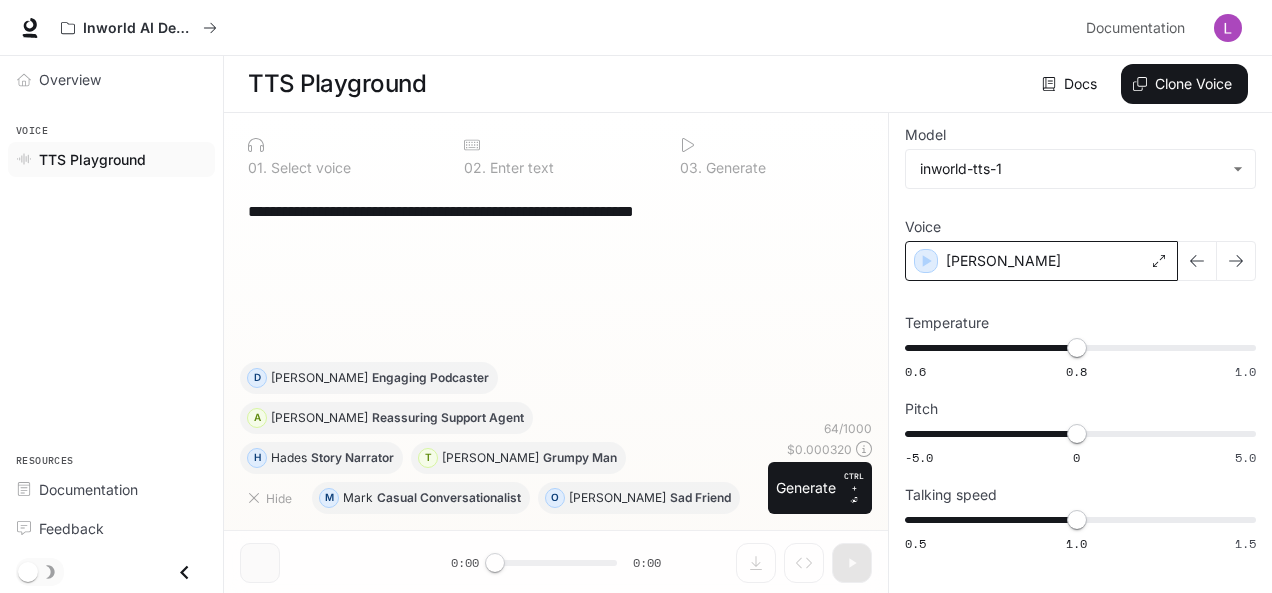 click on "Alex" at bounding box center (1041, 261) 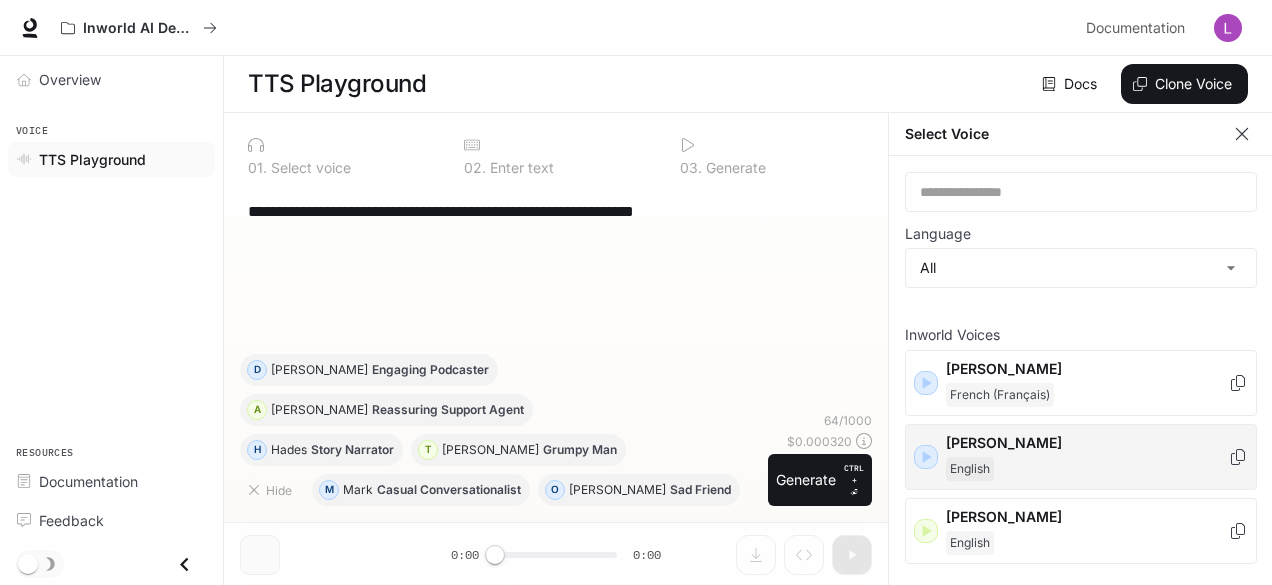 click 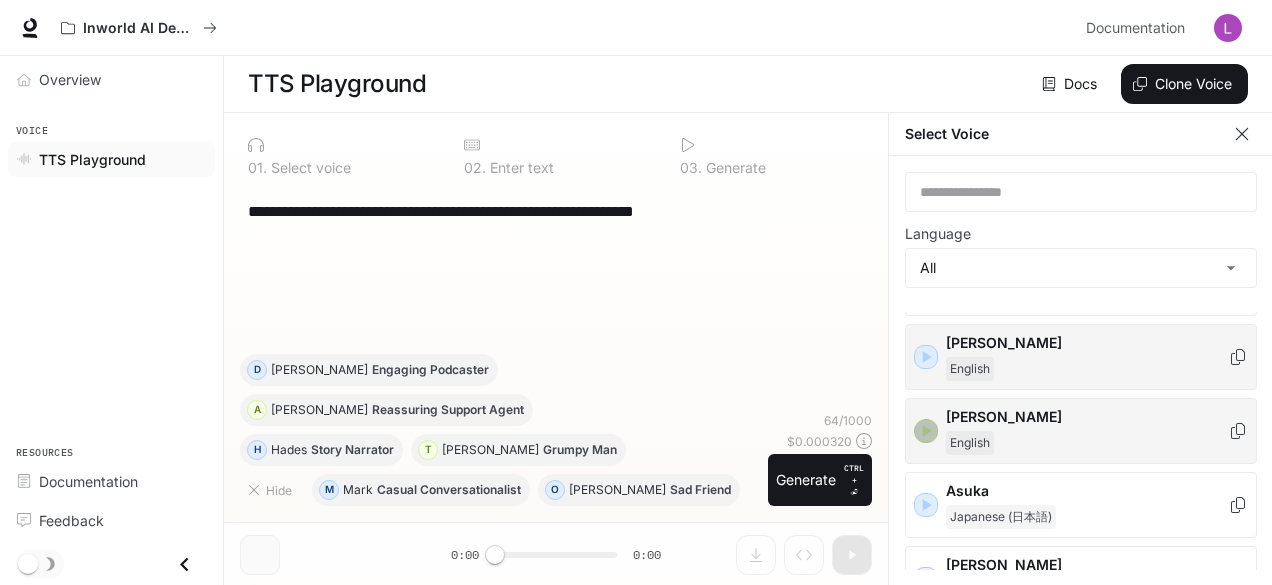 click 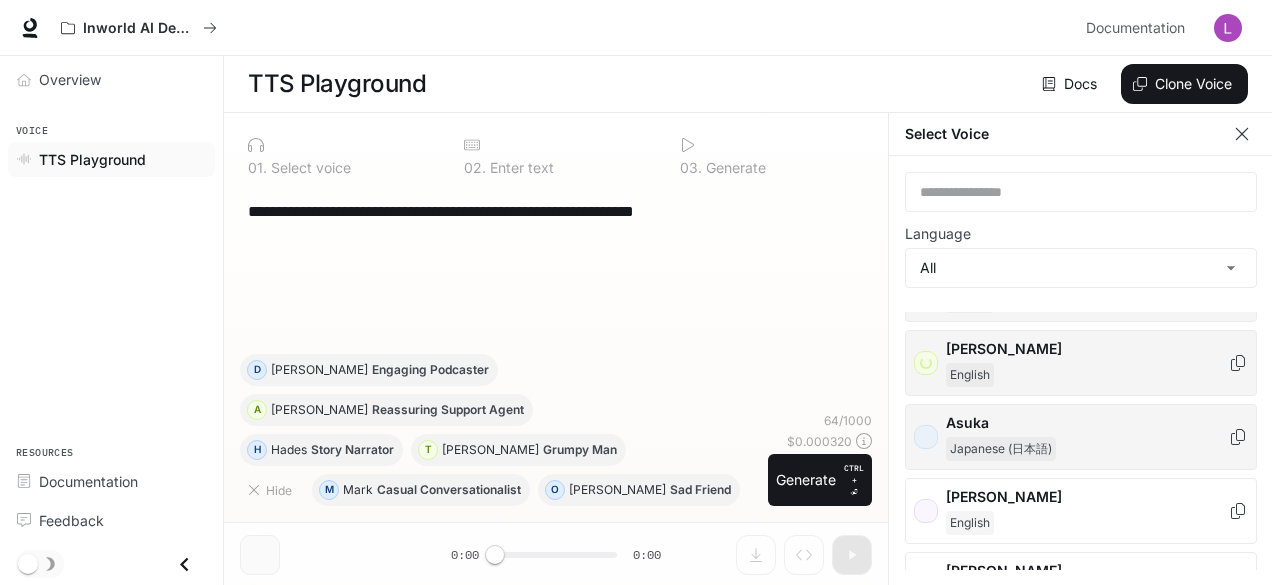 scroll, scrollTop: 200, scrollLeft: 0, axis: vertical 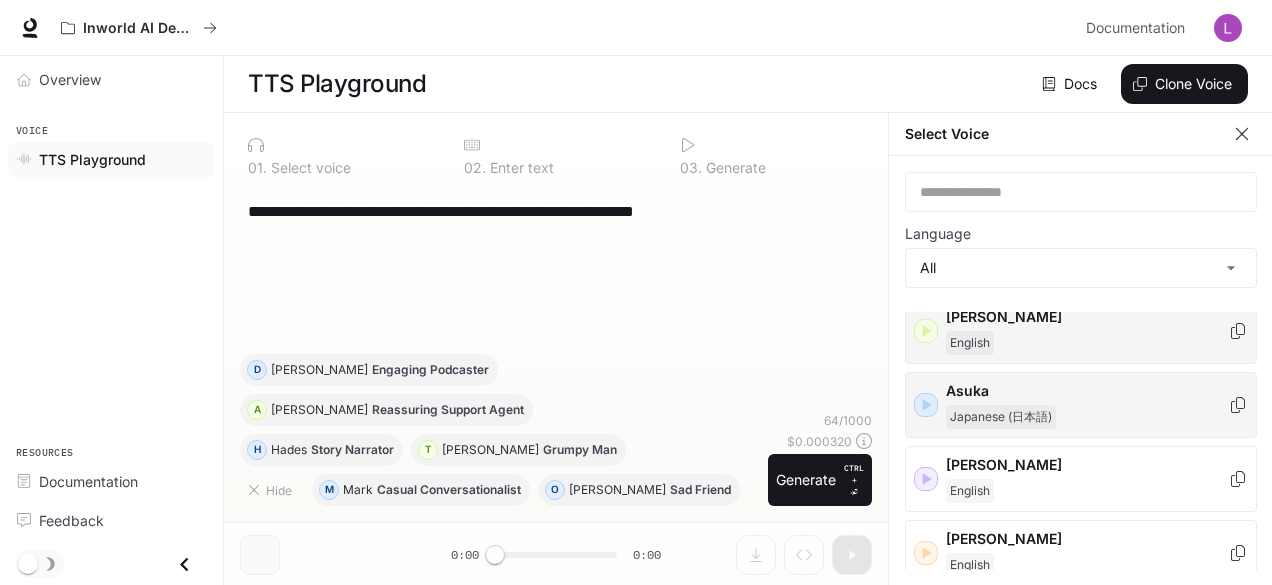 click 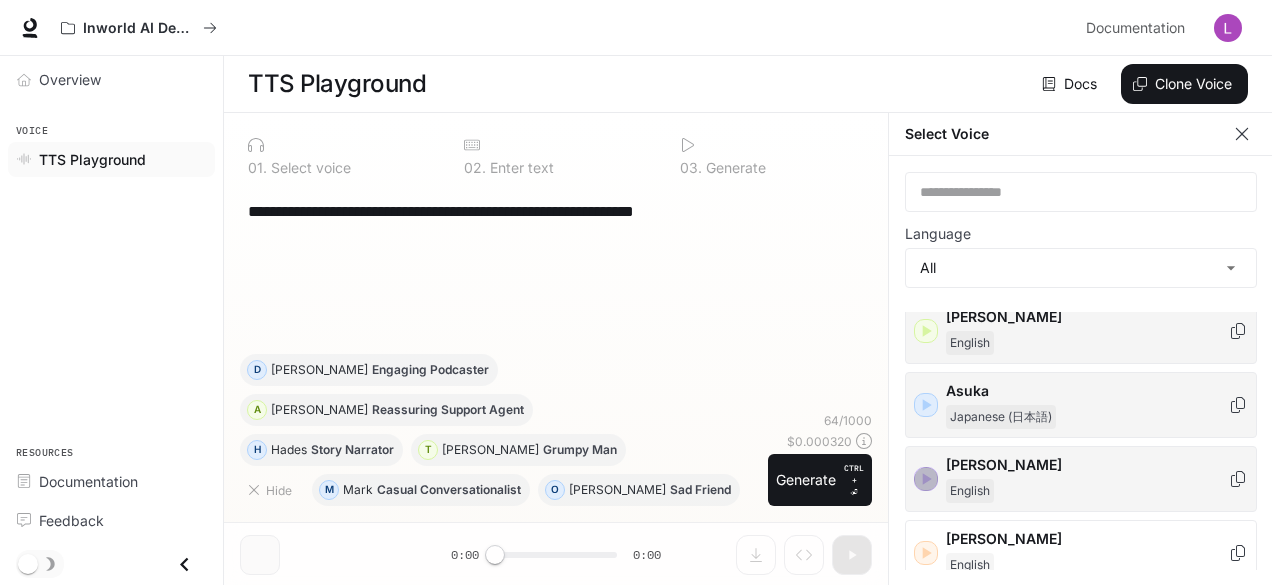 click 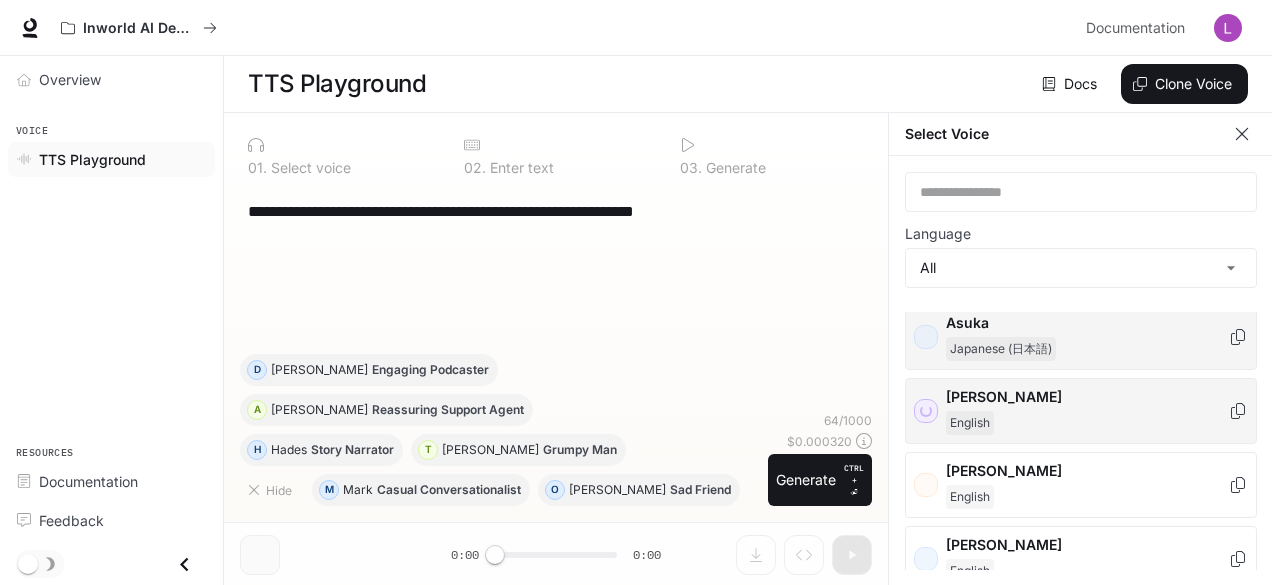 scroll, scrollTop: 300, scrollLeft: 0, axis: vertical 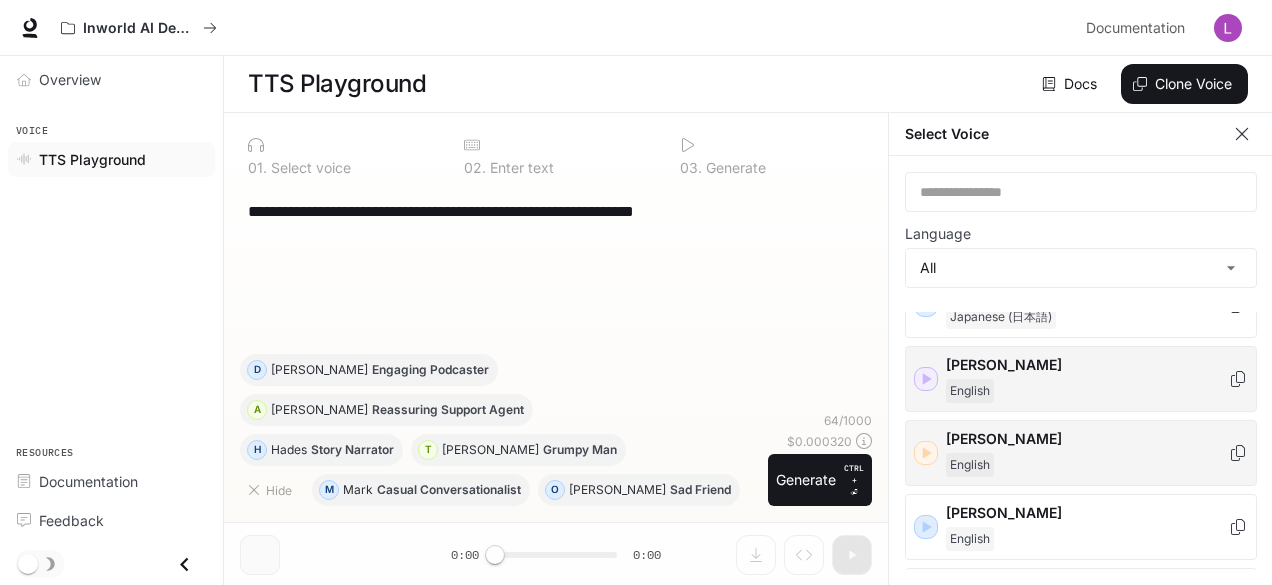 click 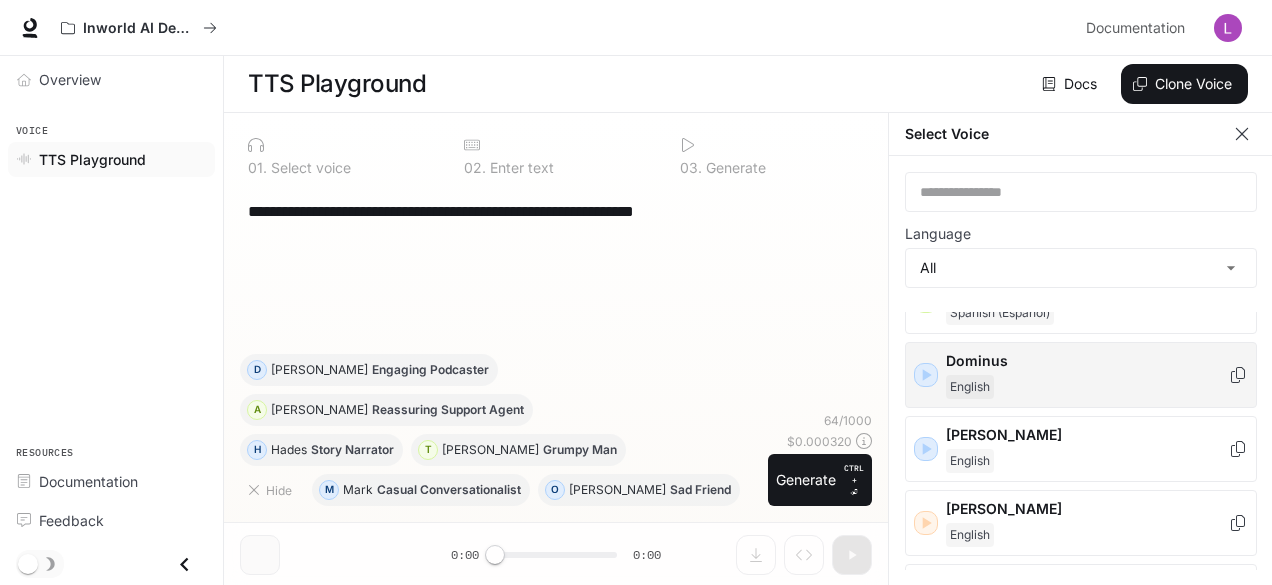 scroll, scrollTop: 700, scrollLeft: 0, axis: vertical 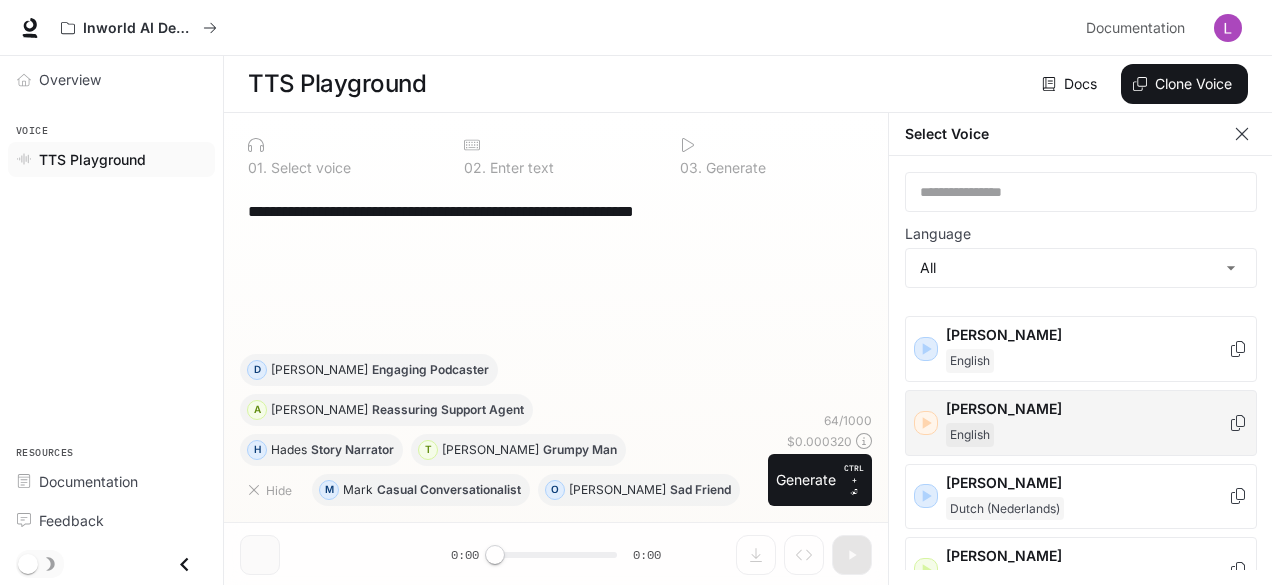 click 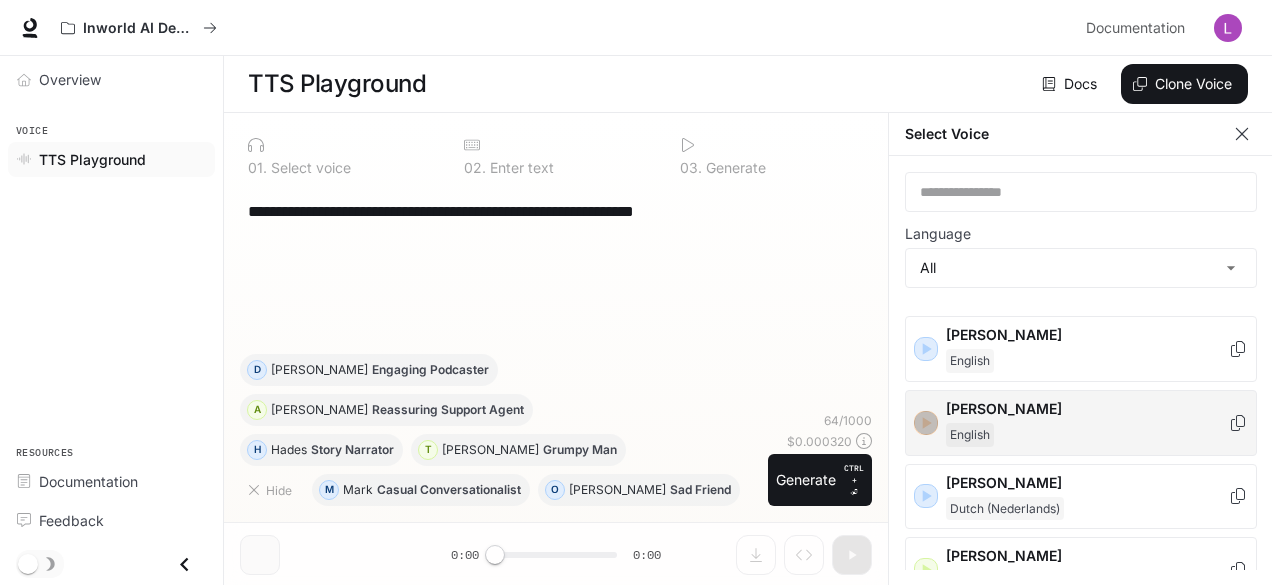 click 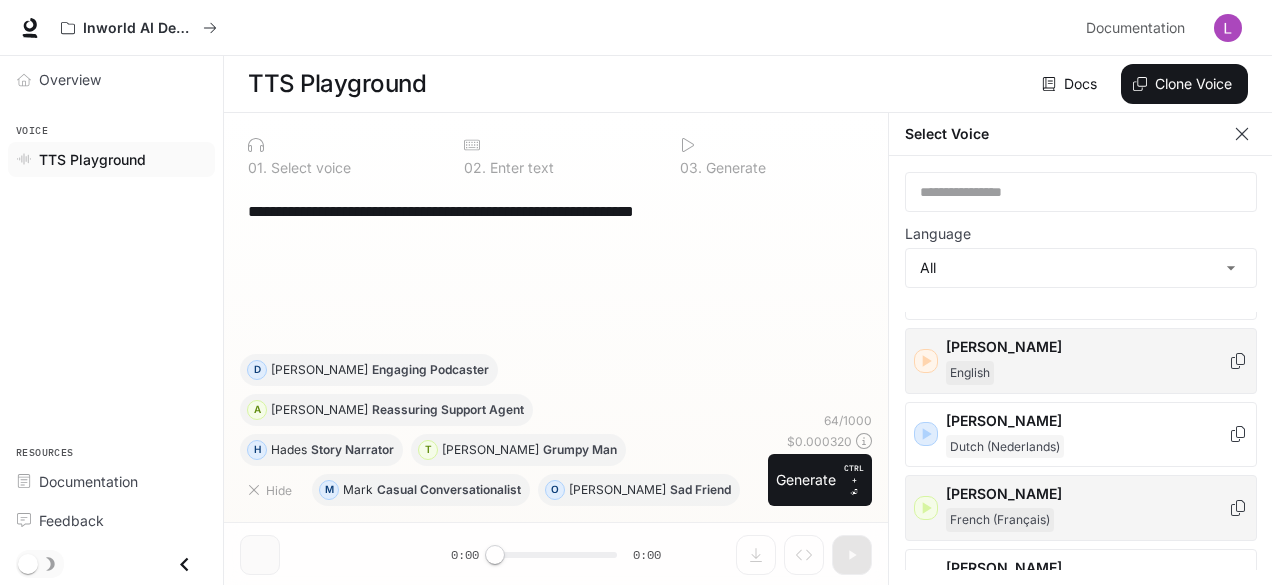 scroll, scrollTop: 800, scrollLeft: 0, axis: vertical 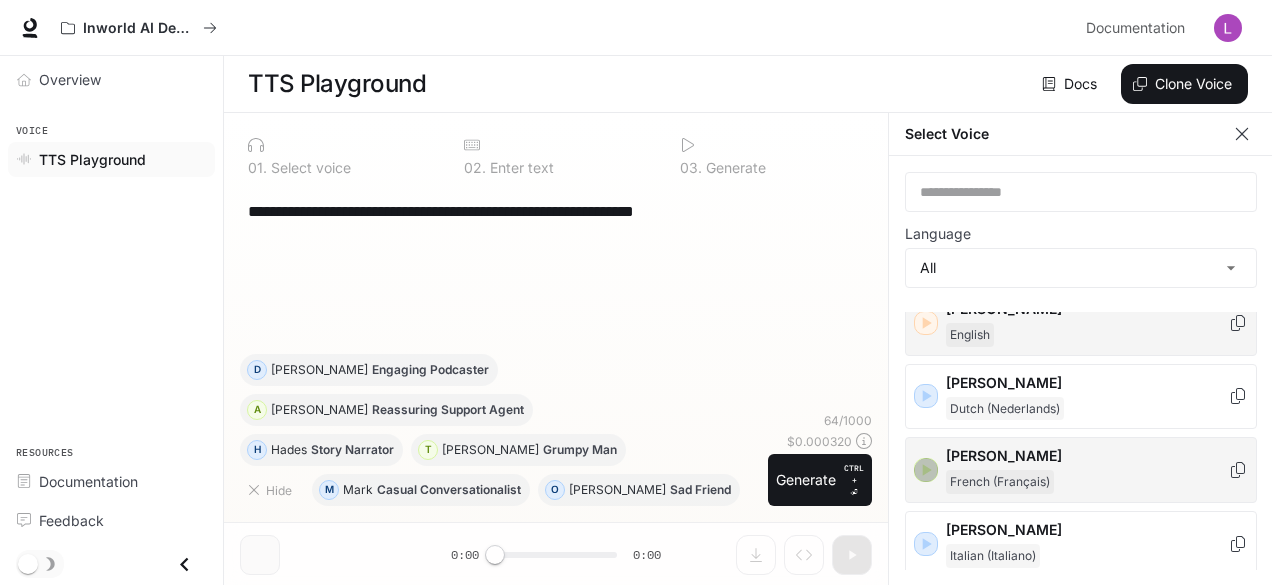 click 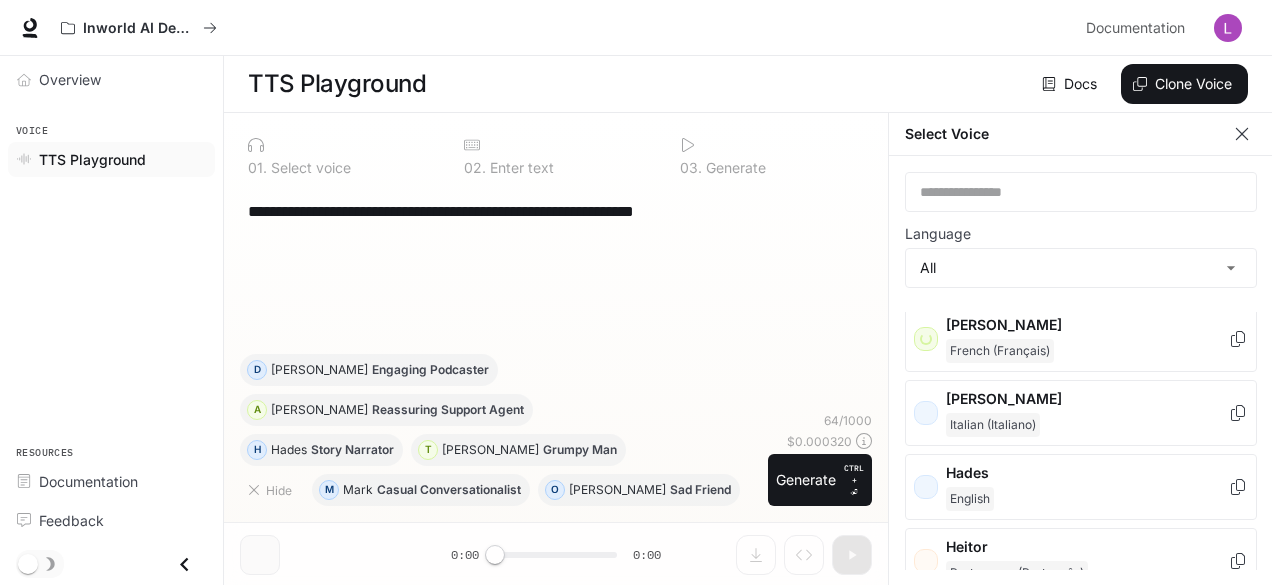scroll, scrollTop: 900, scrollLeft: 0, axis: vertical 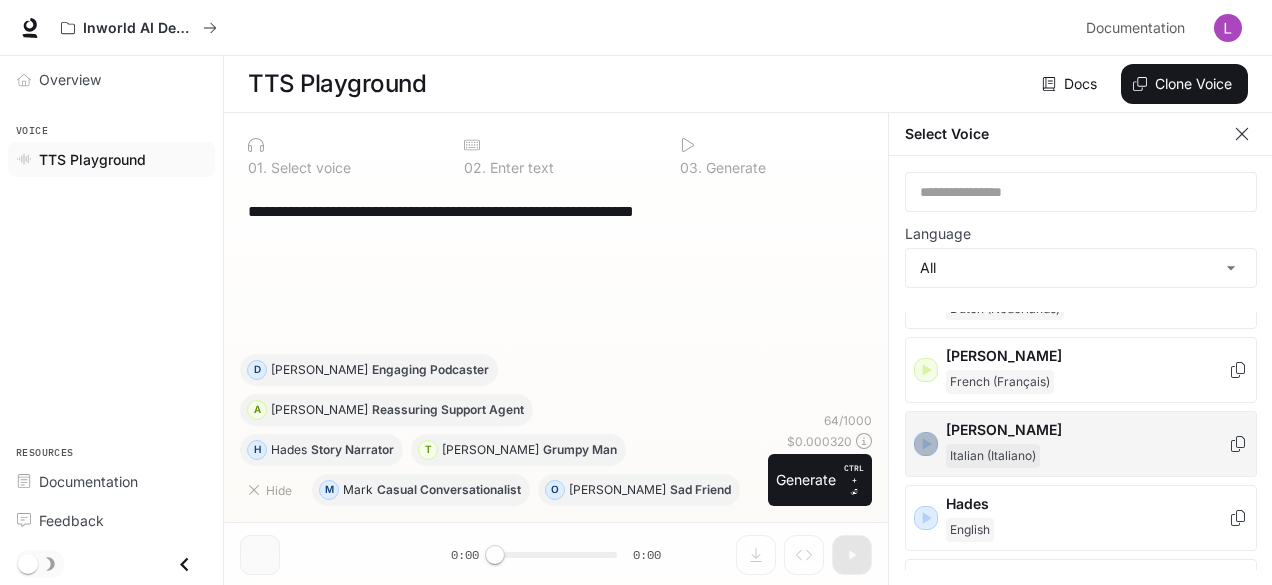click 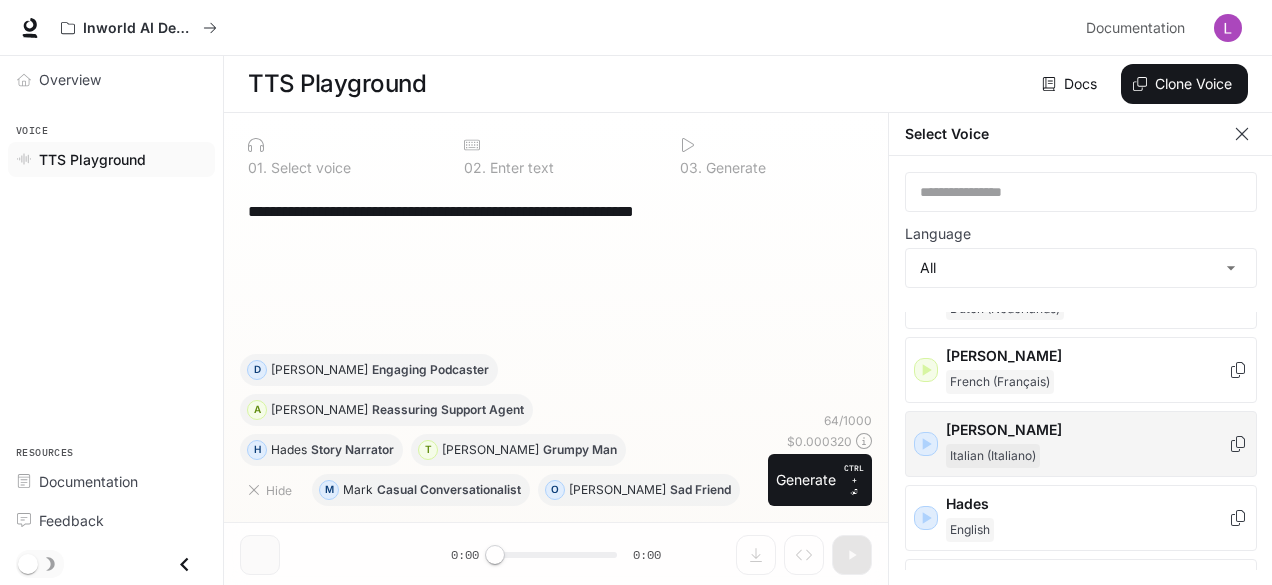 scroll, scrollTop: 1000, scrollLeft: 0, axis: vertical 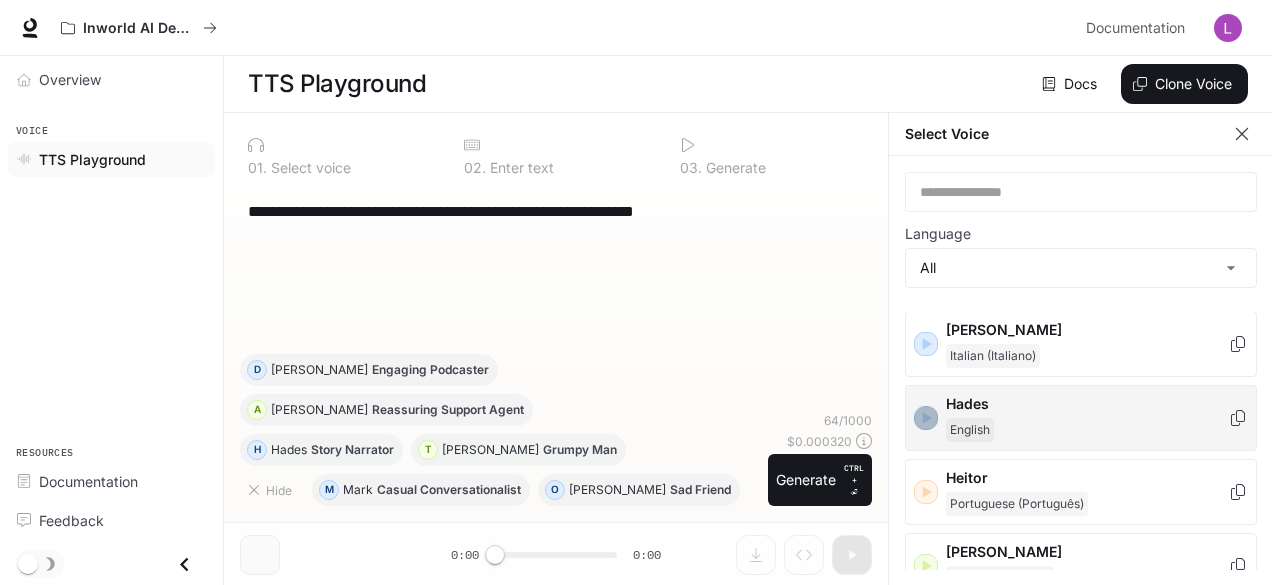 click 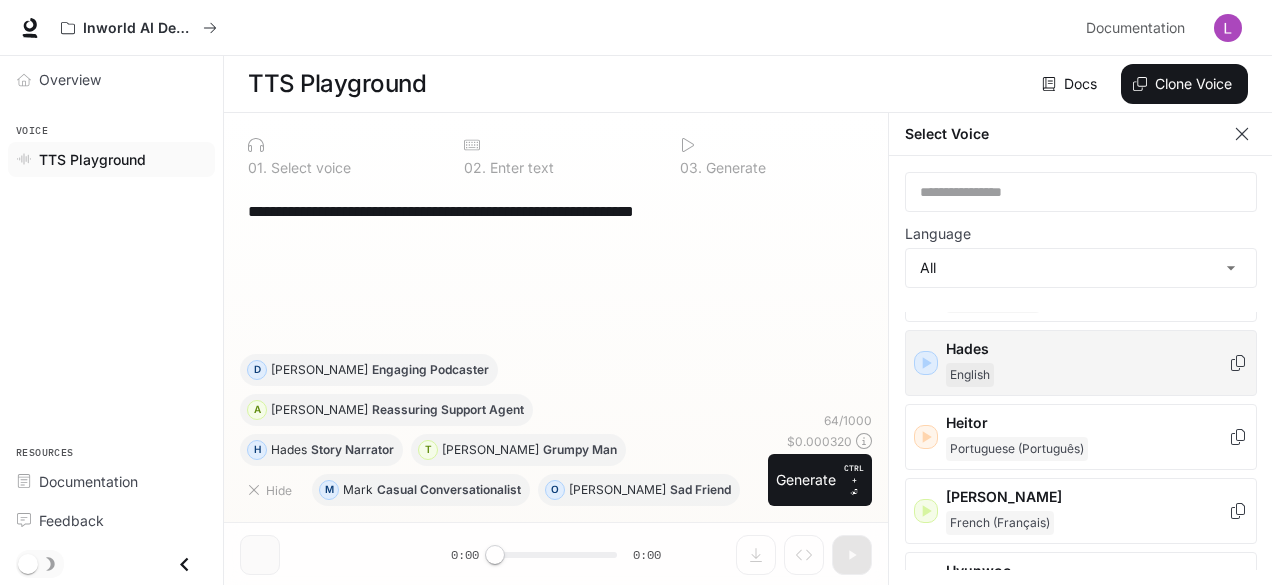 scroll, scrollTop: 1100, scrollLeft: 0, axis: vertical 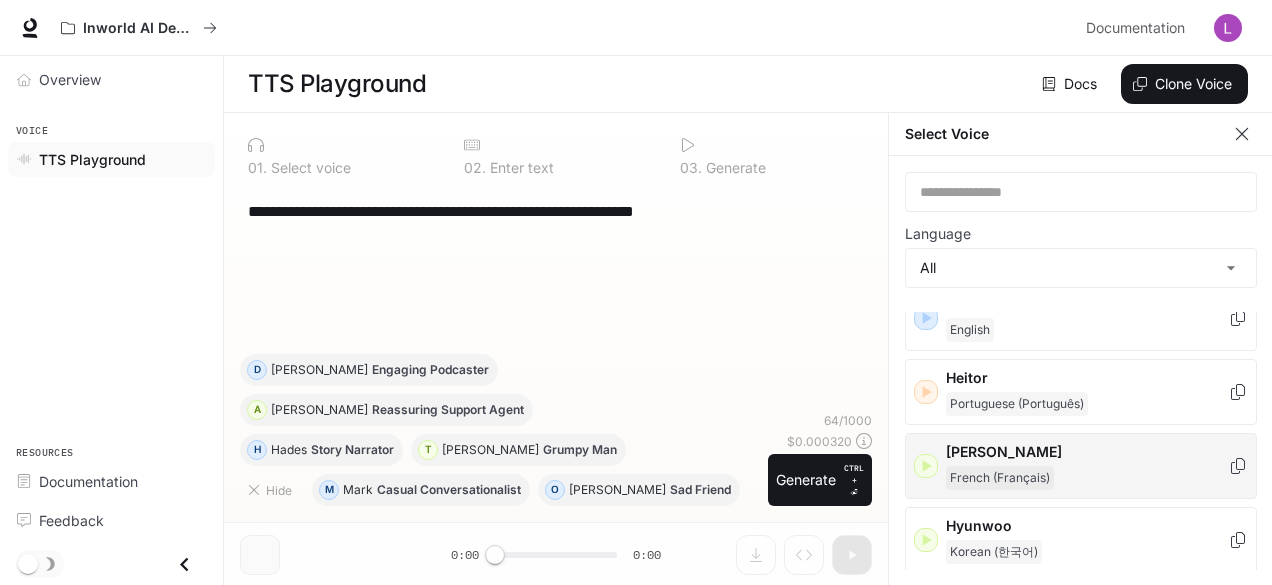 click 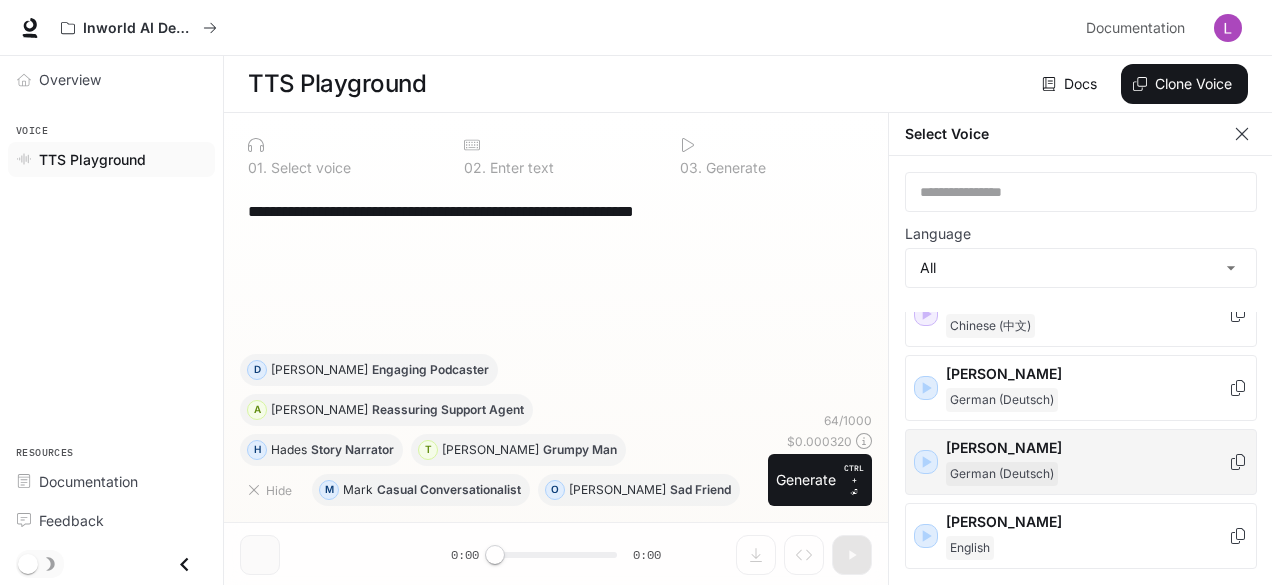 scroll, scrollTop: 1500, scrollLeft: 0, axis: vertical 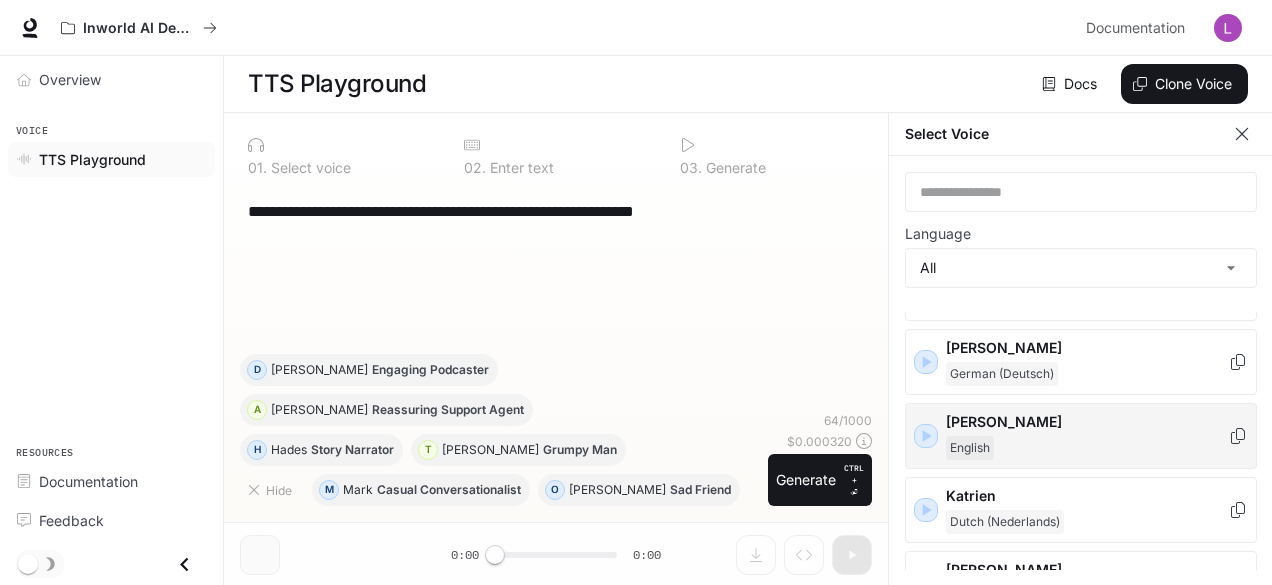 click 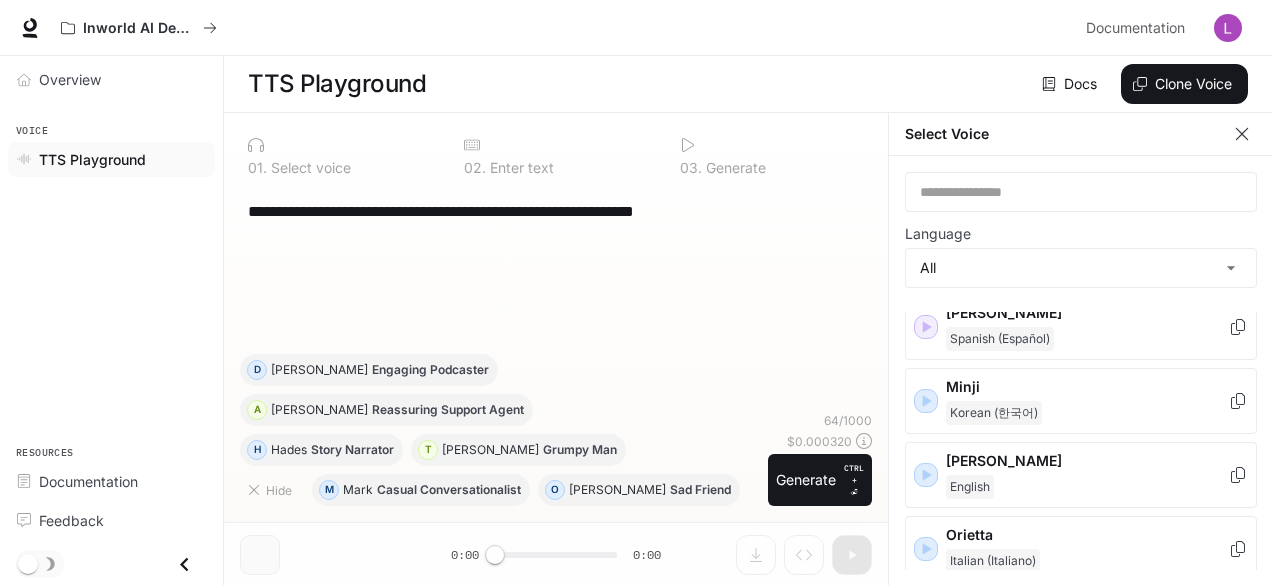 scroll, scrollTop: 2300, scrollLeft: 0, axis: vertical 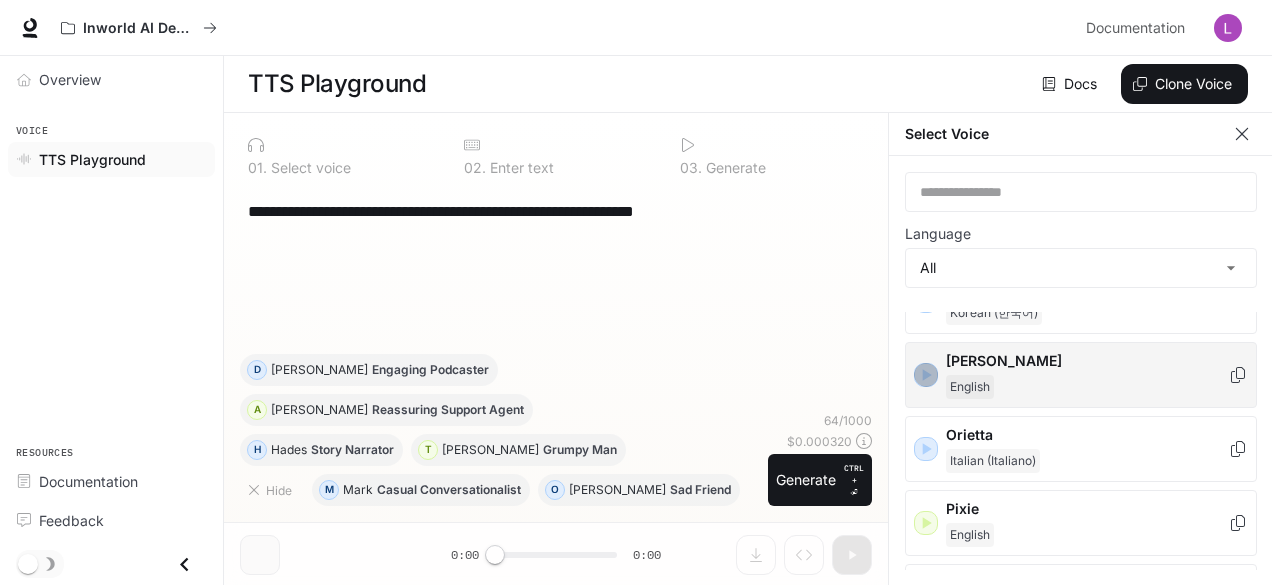 click 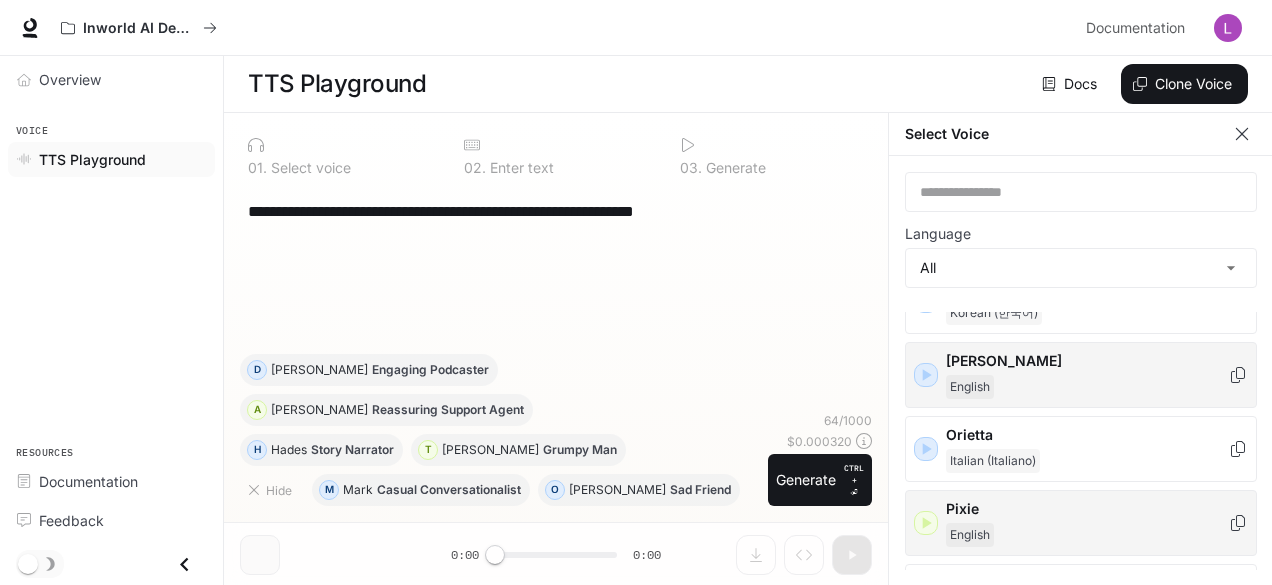 click 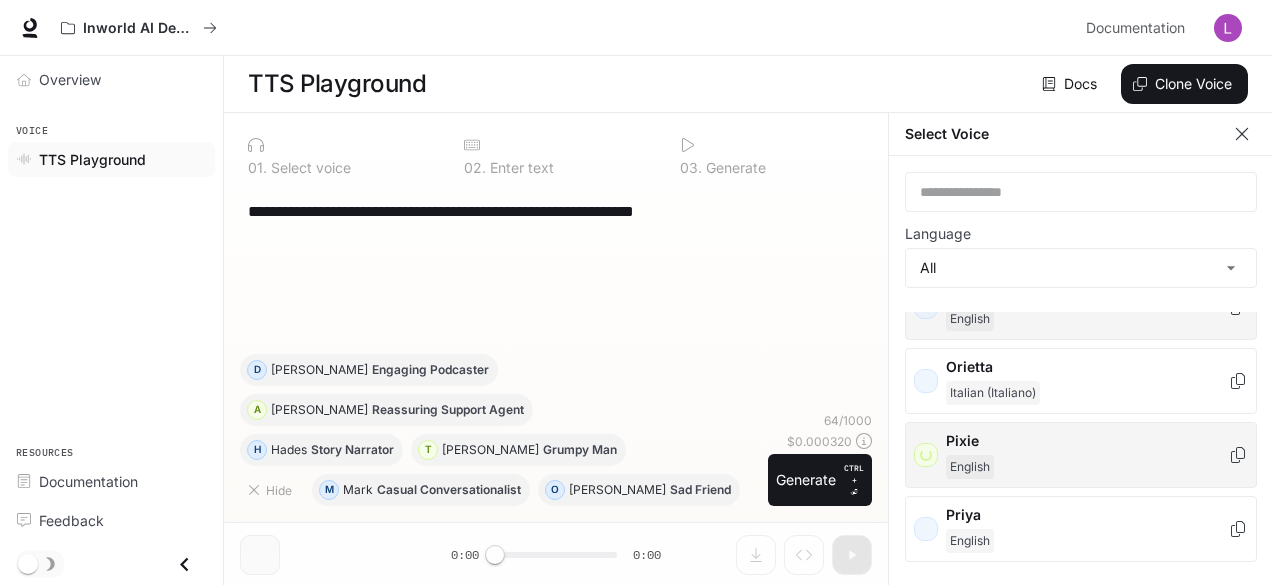 scroll, scrollTop: 2400, scrollLeft: 0, axis: vertical 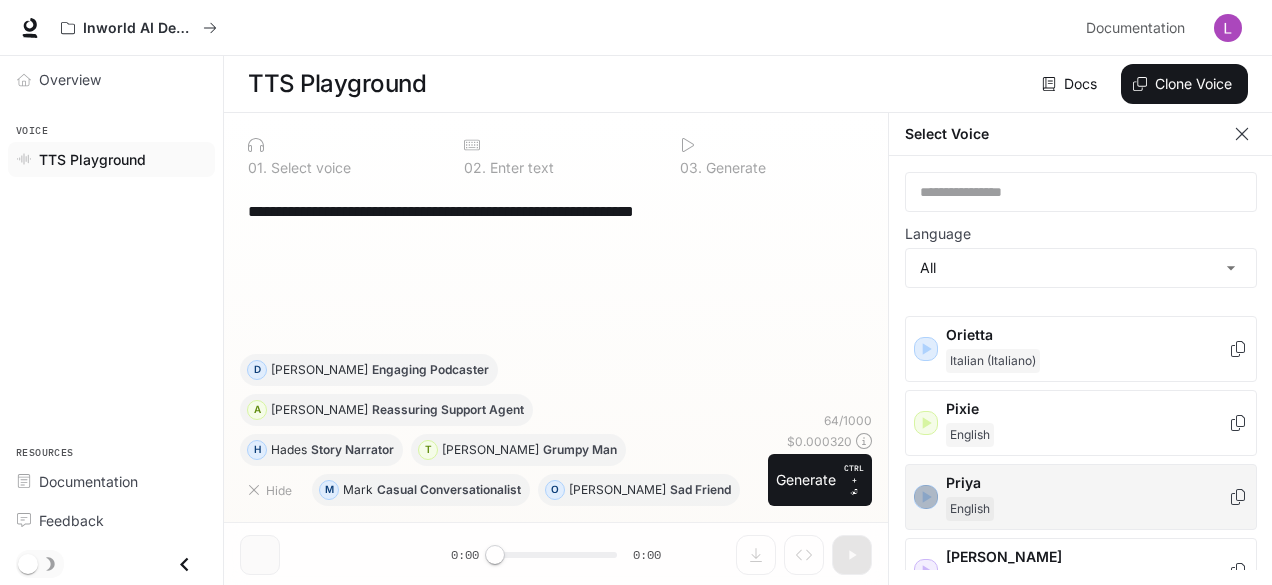 click 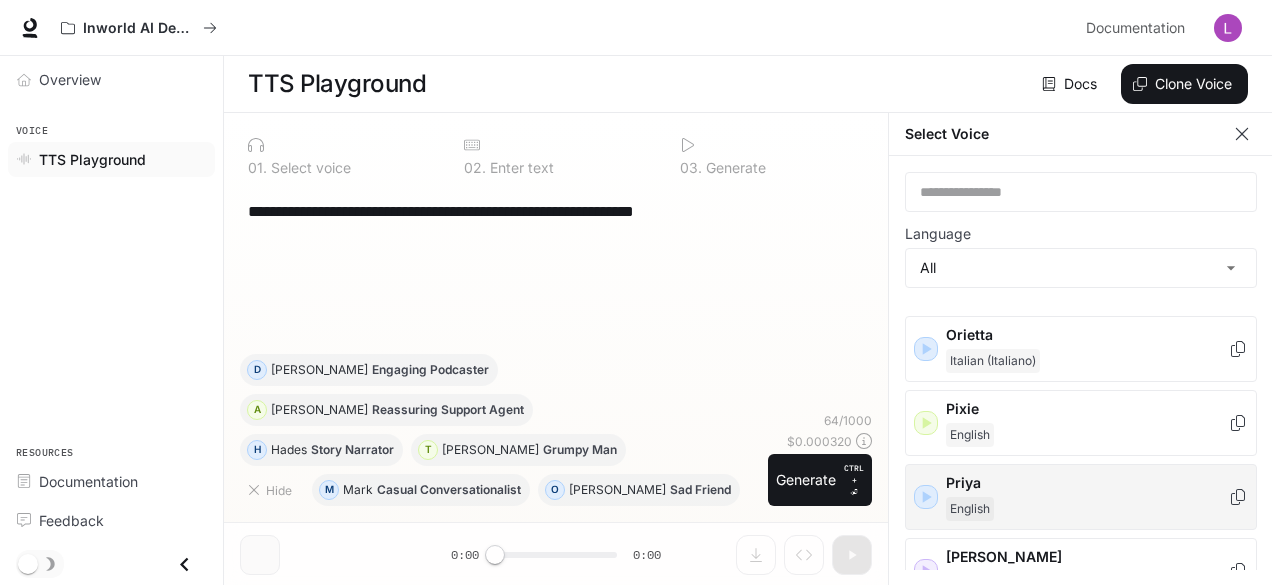 click at bounding box center (926, 423) 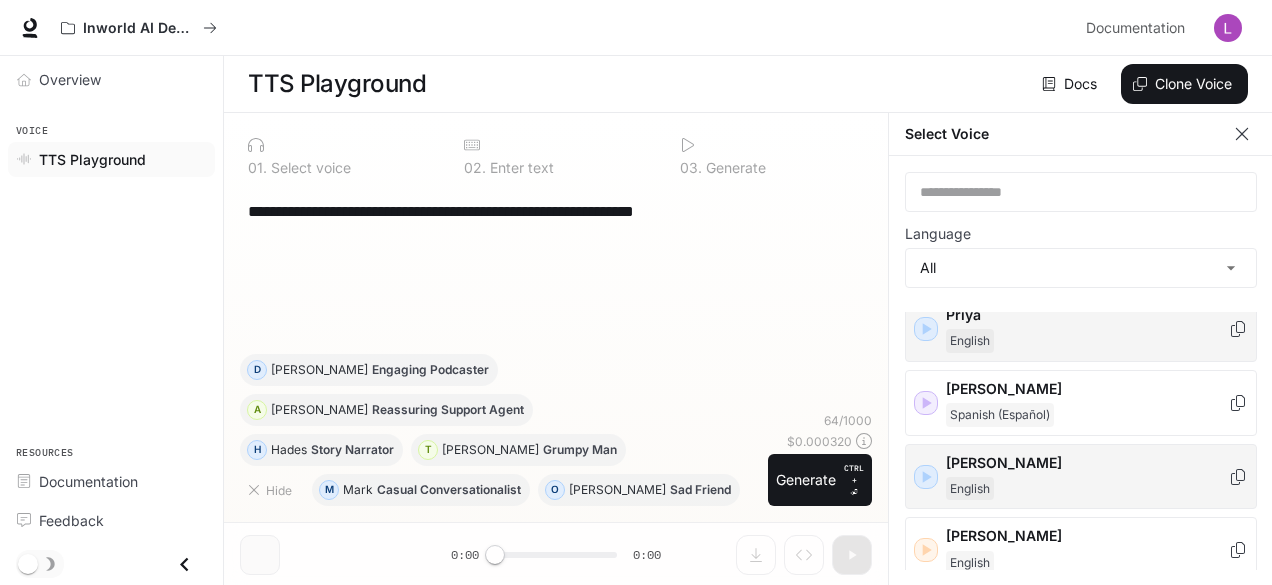 scroll, scrollTop: 2600, scrollLeft: 0, axis: vertical 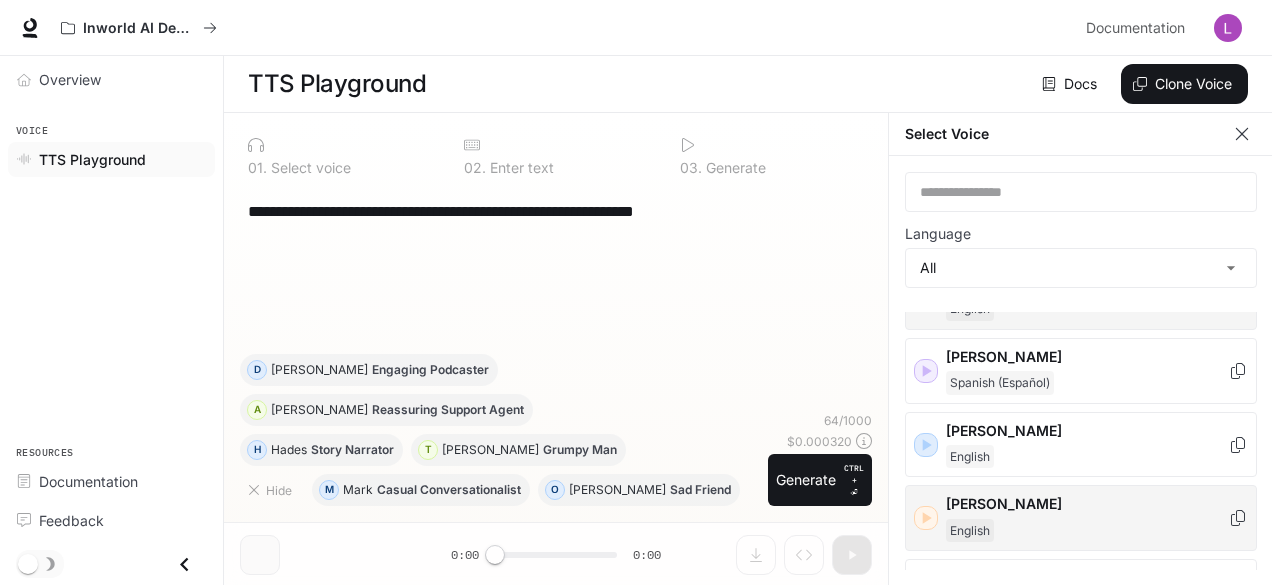 click 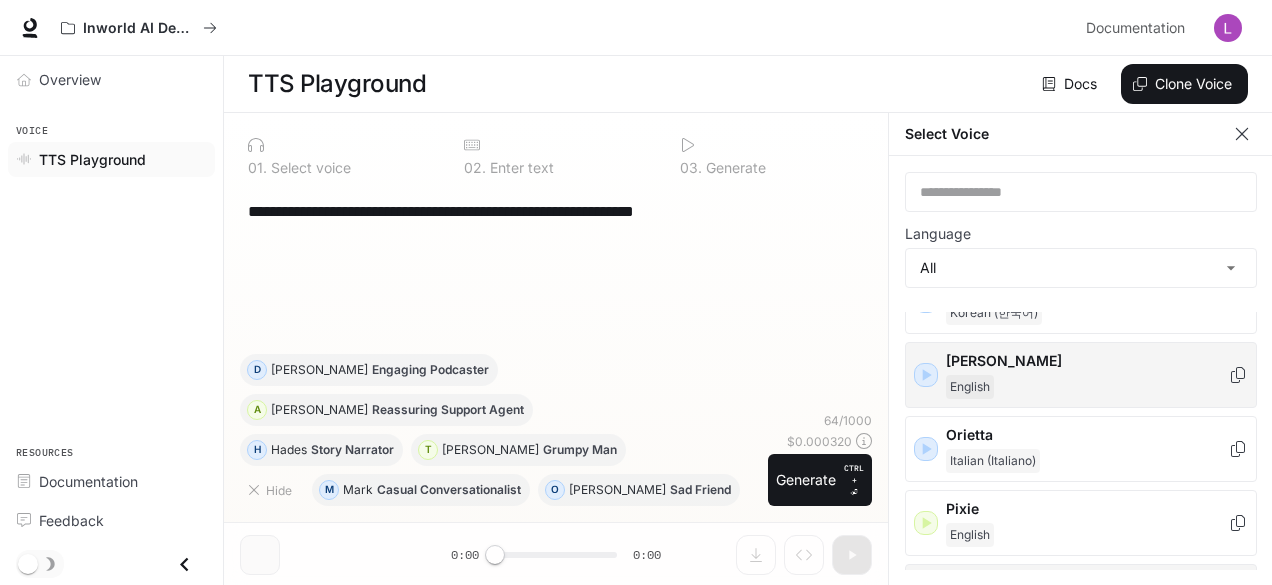 scroll, scrollTop: 2500, scrollLeft: 0, axis: vertical 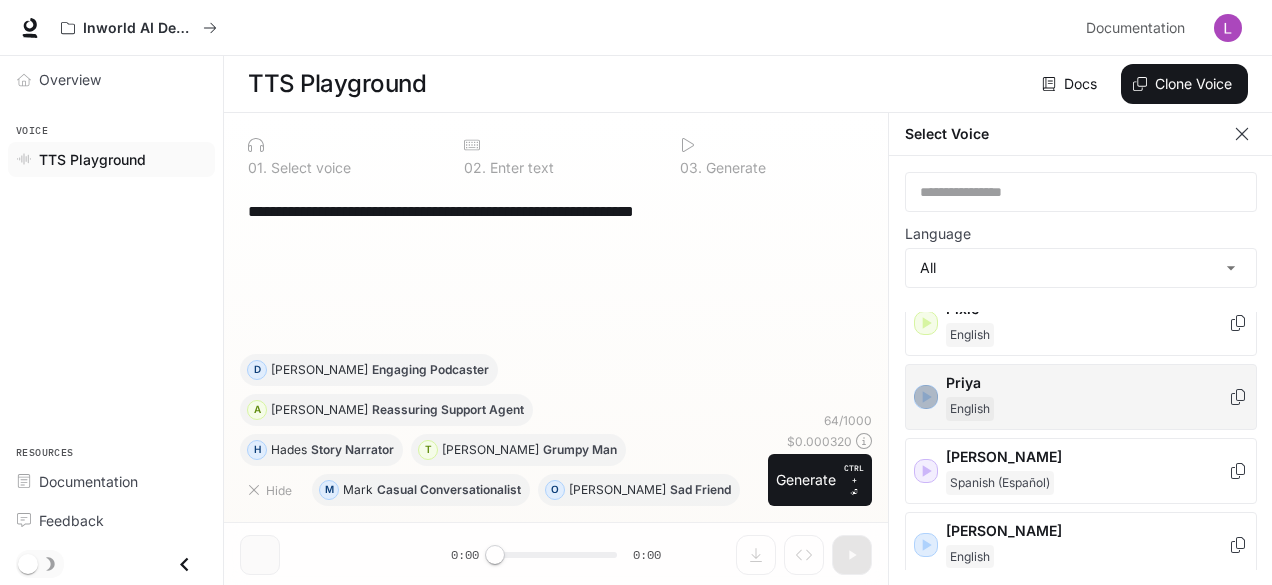click 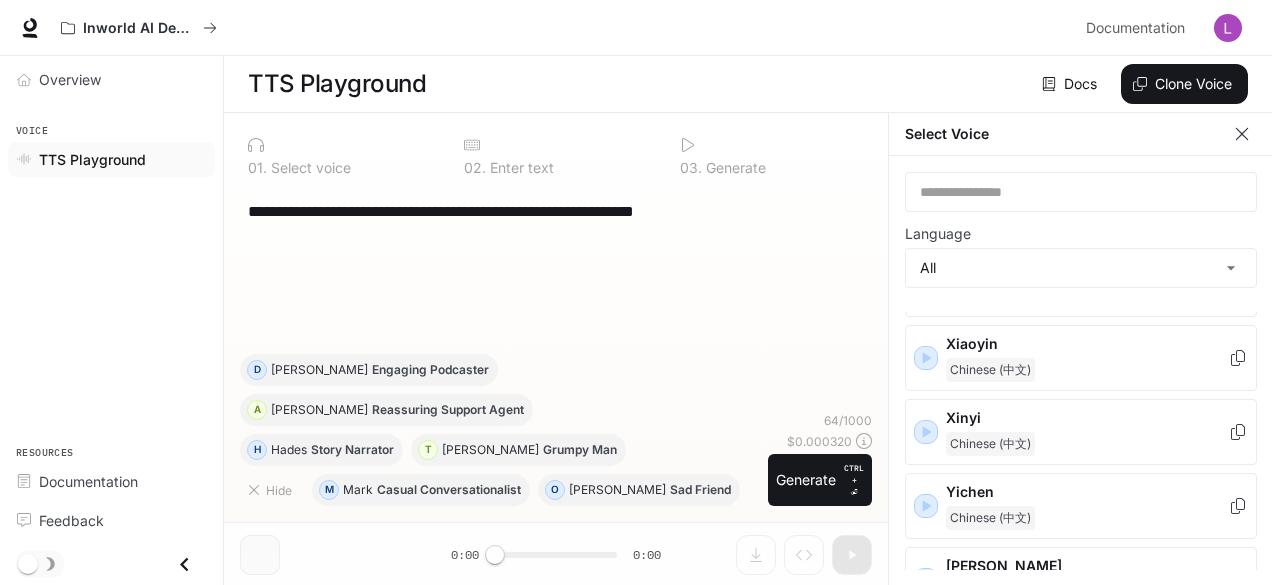 scroll, scrollTop: 3427, scrollLeft: 0, axis: vertical 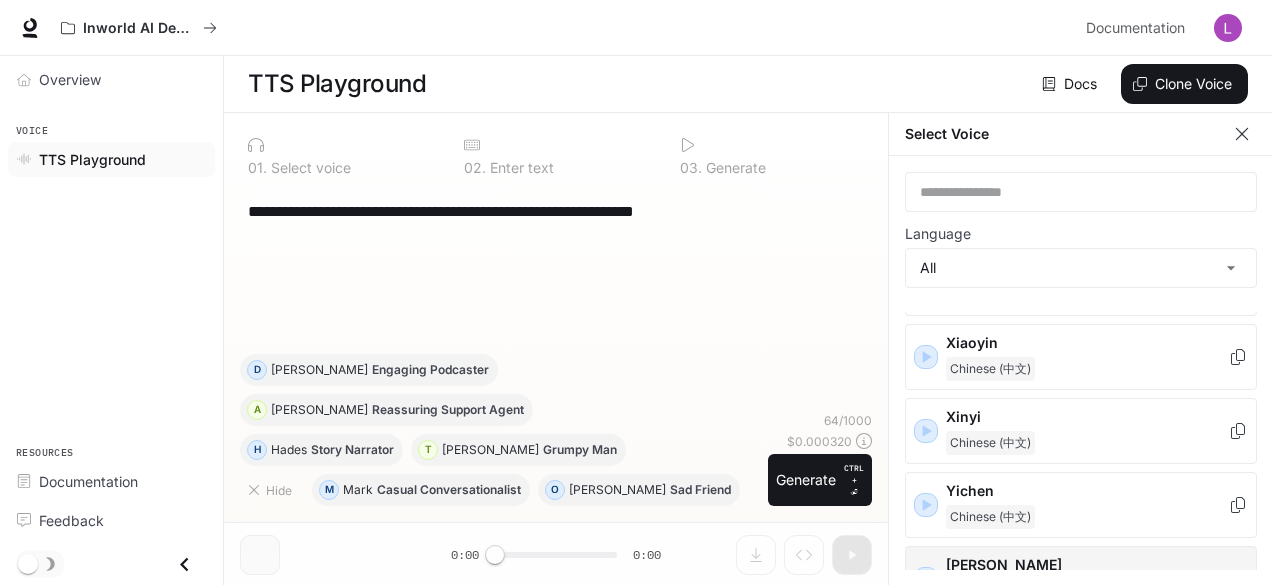click 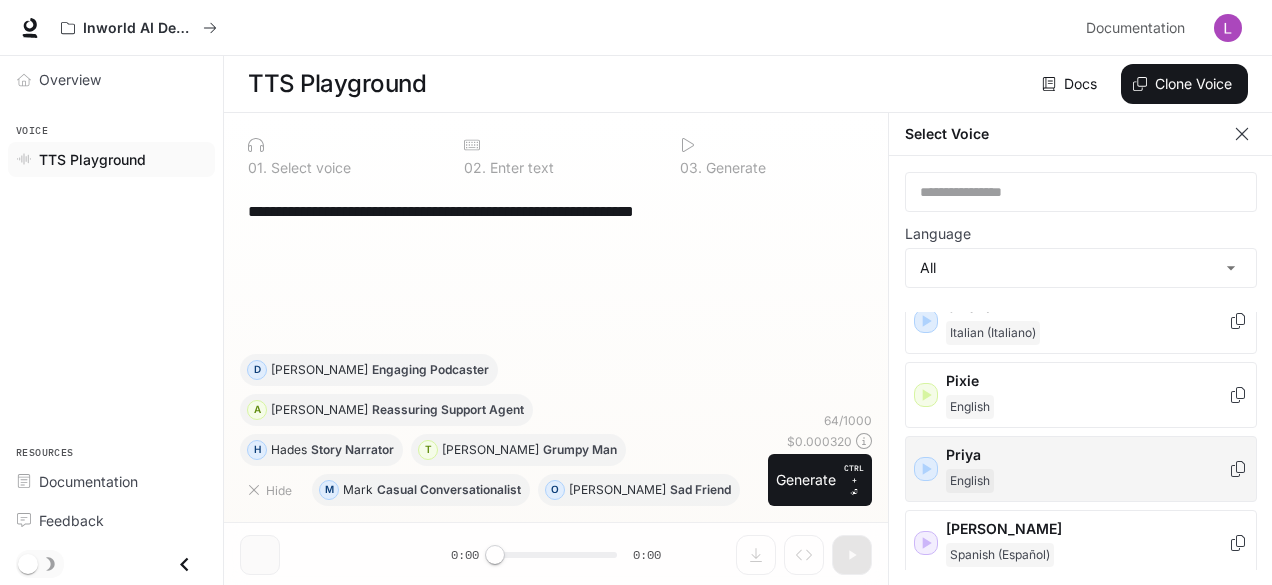 scroll, scrollTop: 2427, scrollLeft: 0, axis: vertical 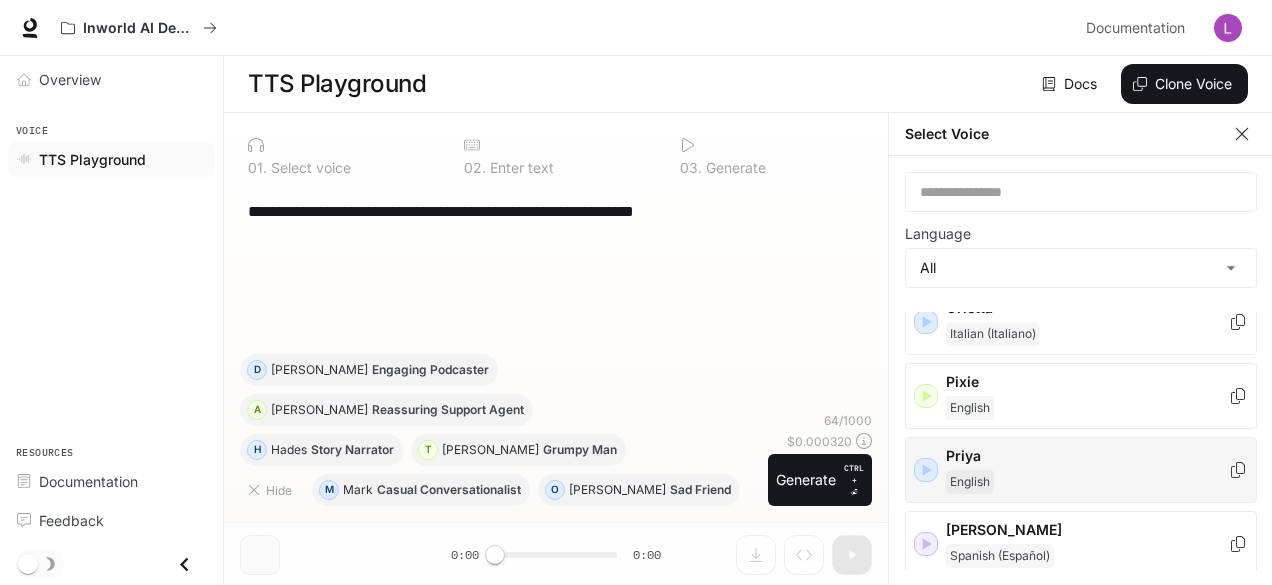 click 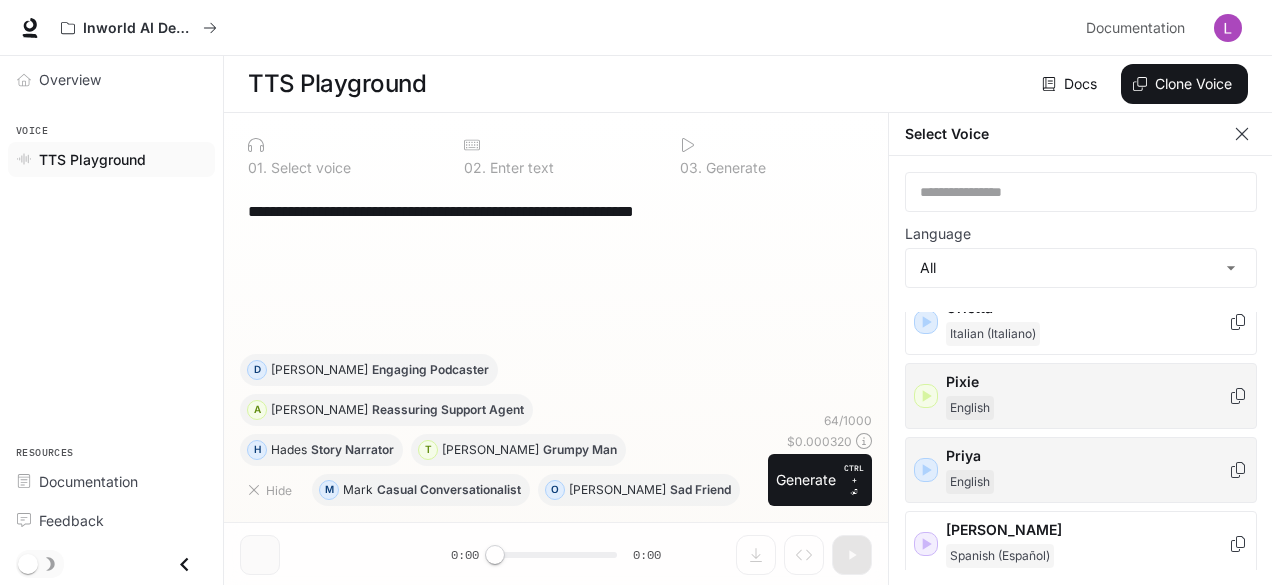 click 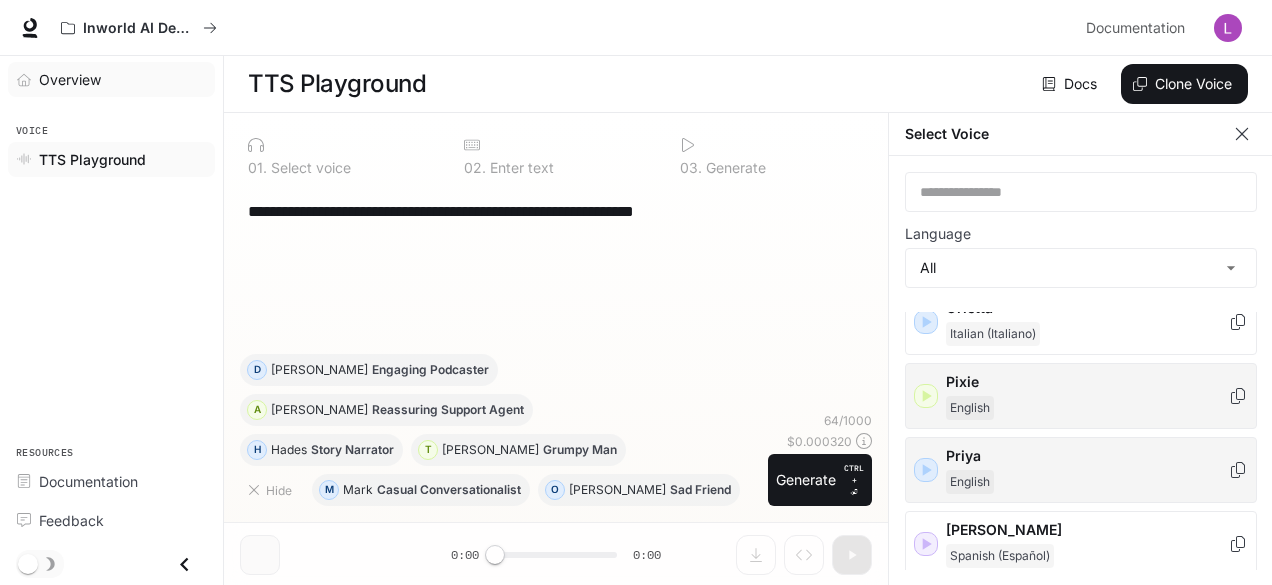 click on "Overview" at bounding box center (70, 79) 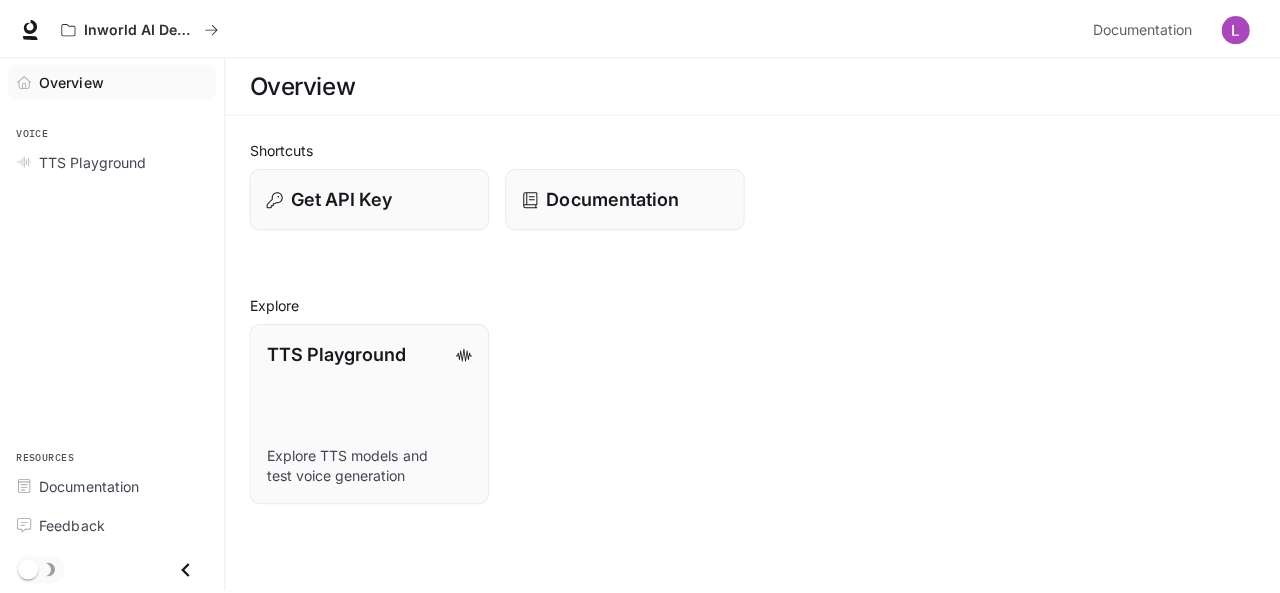 scroll, scrollTop: 0, scrollLeft: 0, axis: both 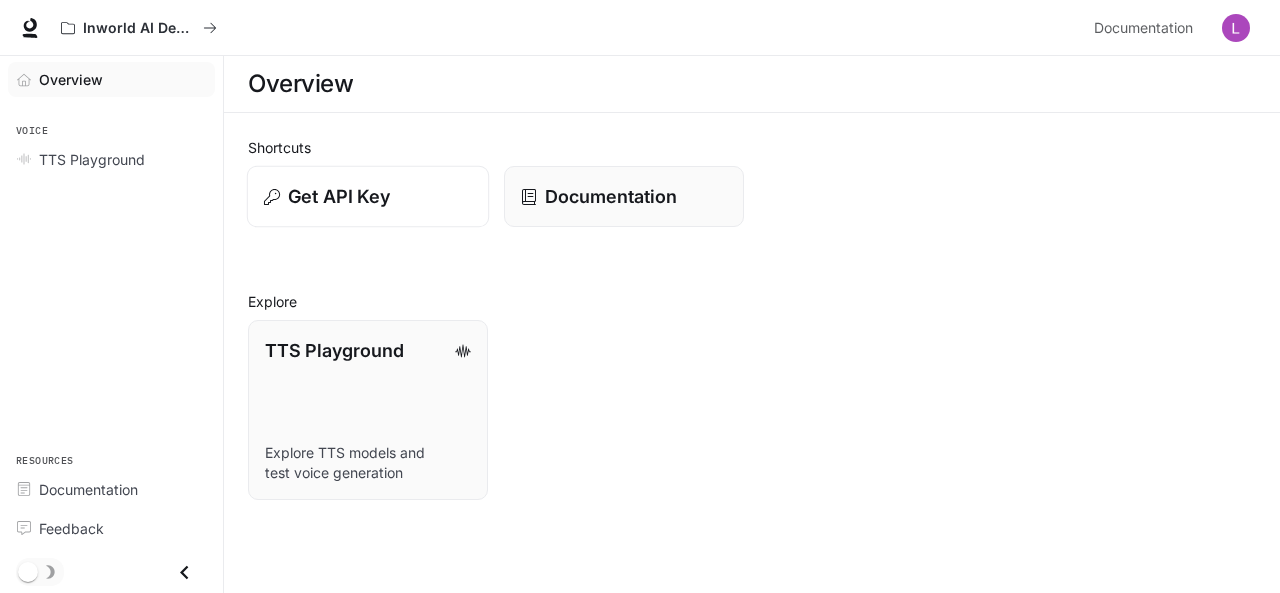 drag, startPoint x: 417, startPoint y: 193, endPoint x: 352, endPoint y: 187, distance: 65.27634 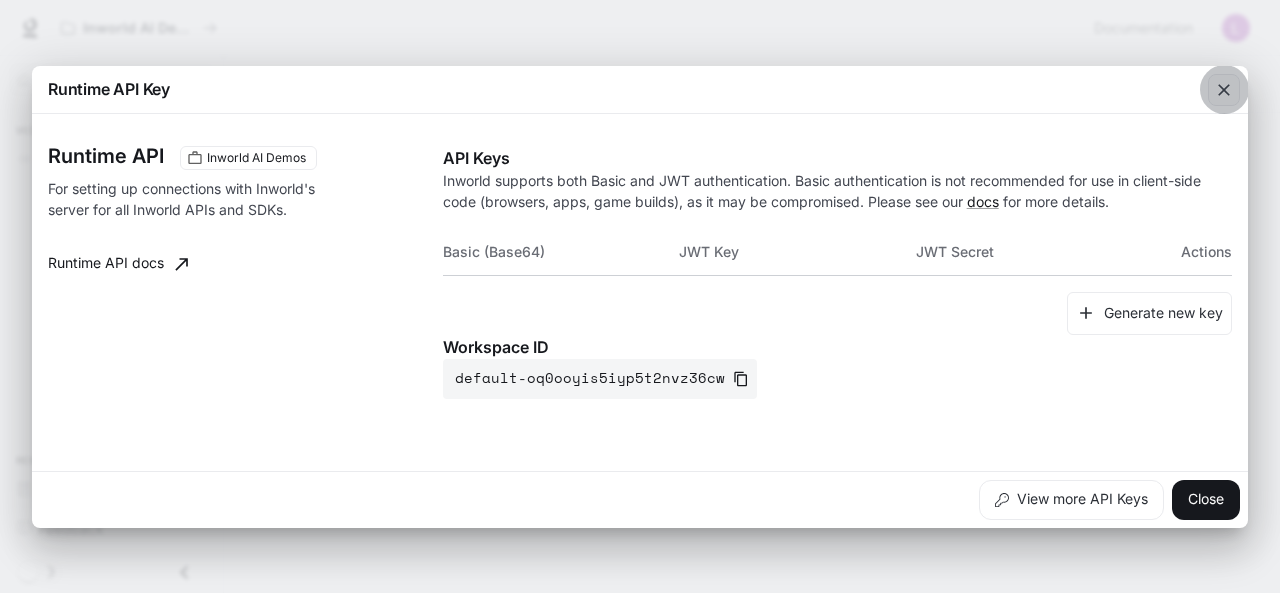 click at bounding box center [1224, 90] 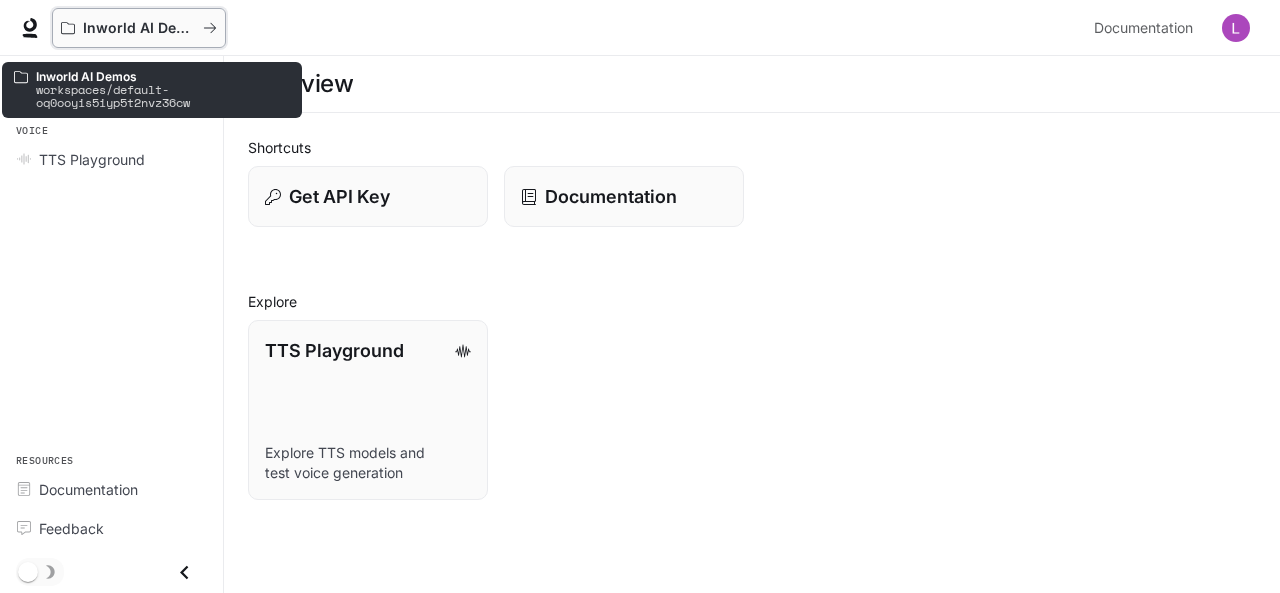 click on "Inworld AI Demos" at bounding box center [139, 28] 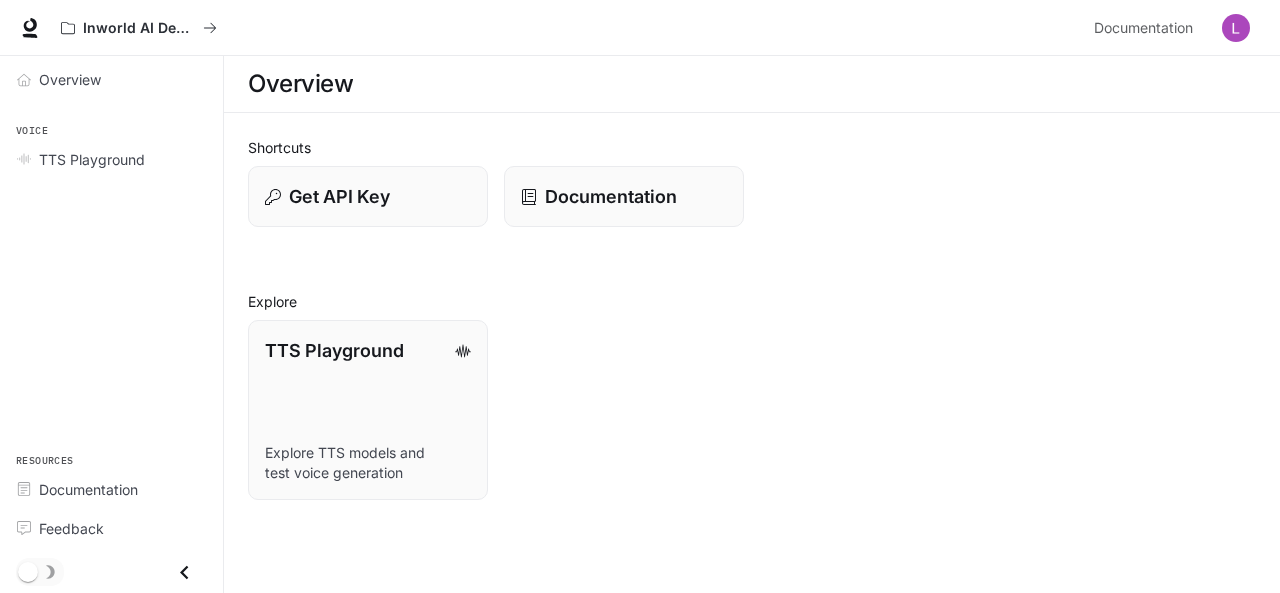 click on "Shortcuts Get API Key Documentation Explore TTS Playground Explore TTS models and test voice generation" at bounding box center (752, 318) 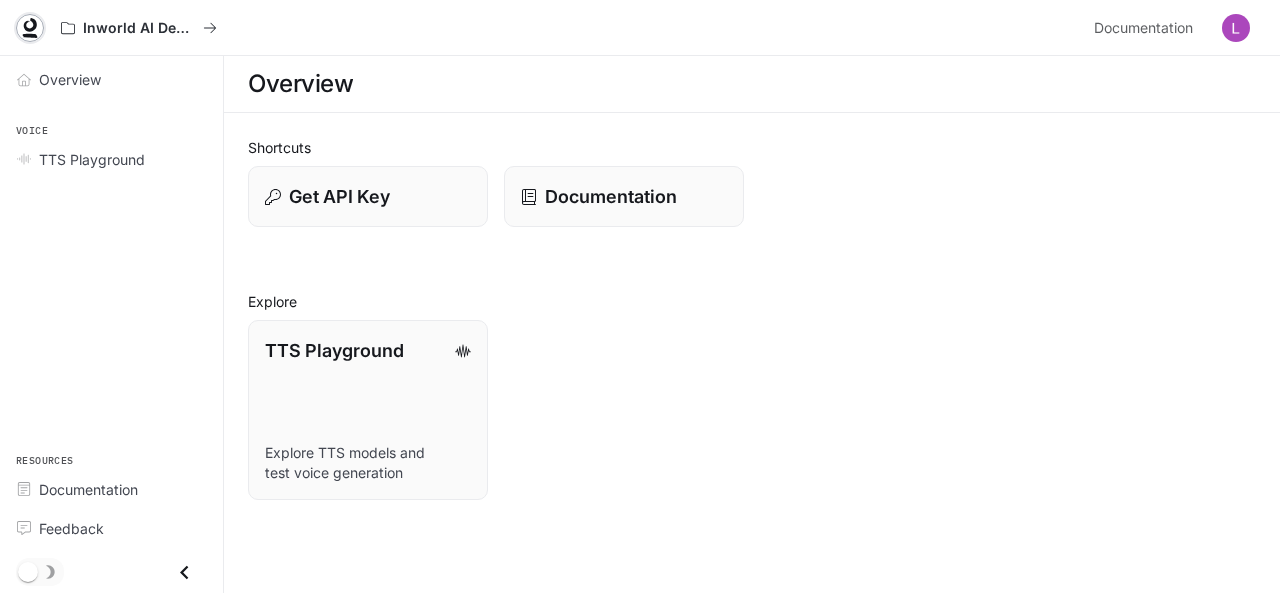 click 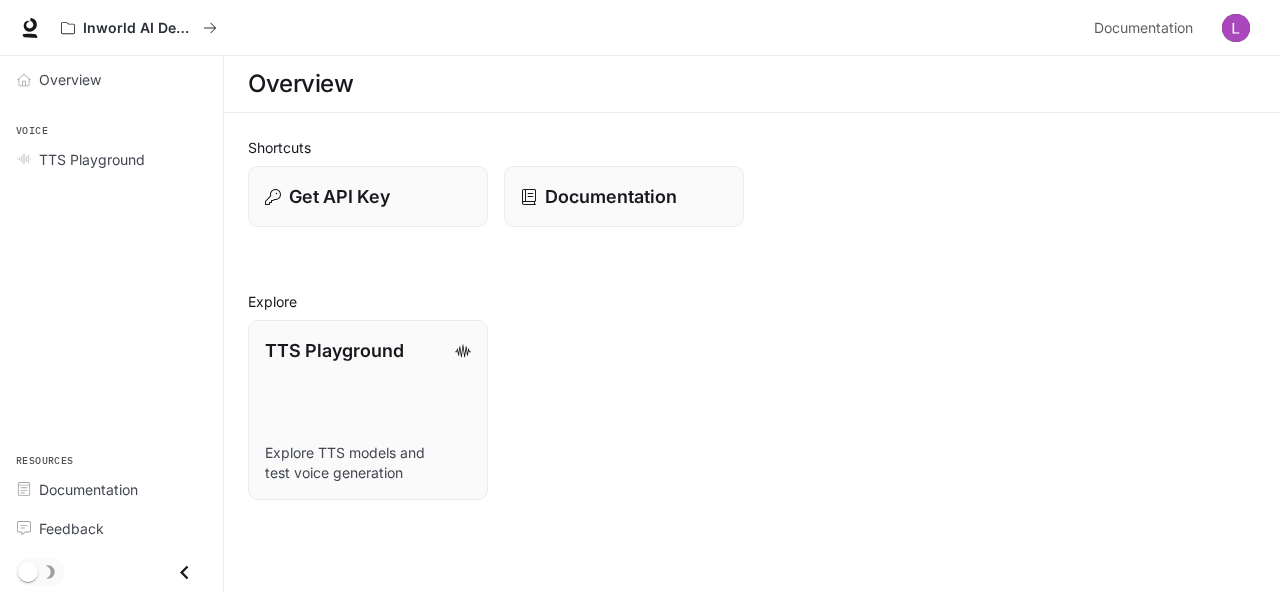 scroll, scrollTop: 0, scrollLeft: 0, axis: both 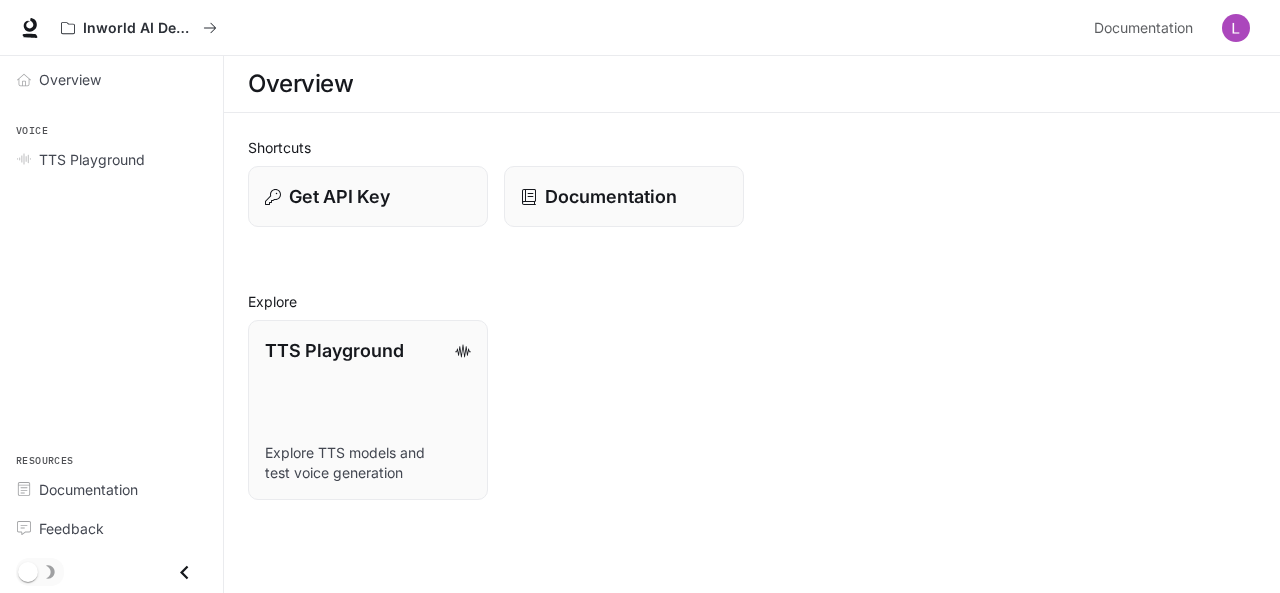 drag, startPoint x: 413, startPoint y: 203, endPoint x: 902, endPoint y: 249, distance: 491.15884 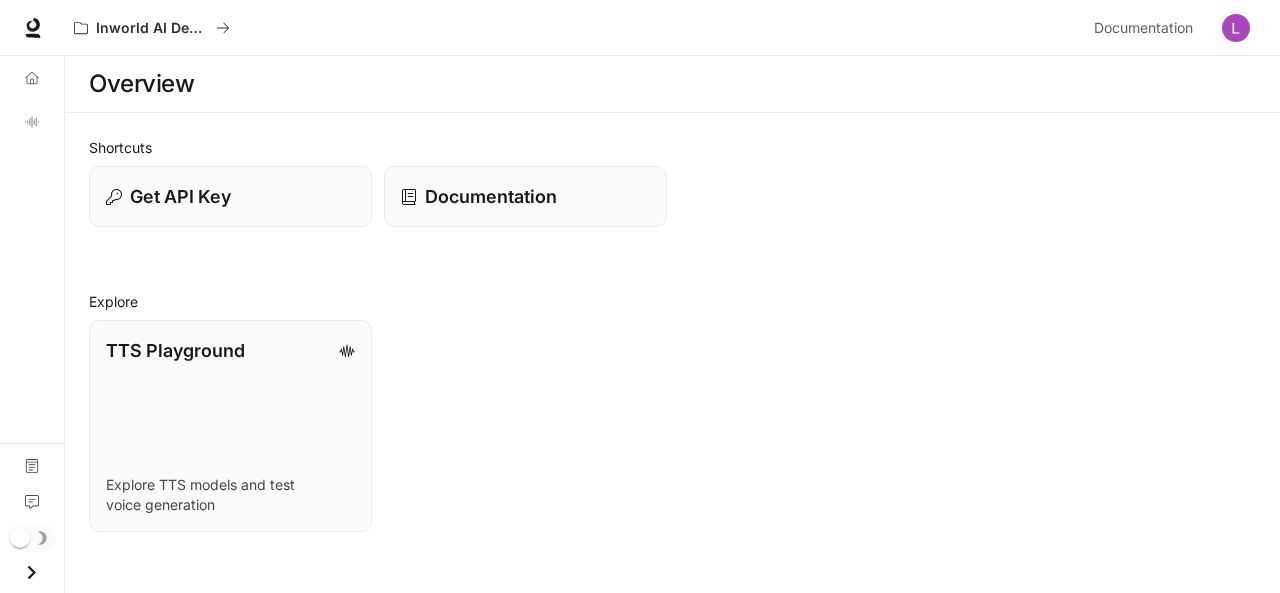 scroll, scrollTop: 0, scrollLeft: 0, axis: both 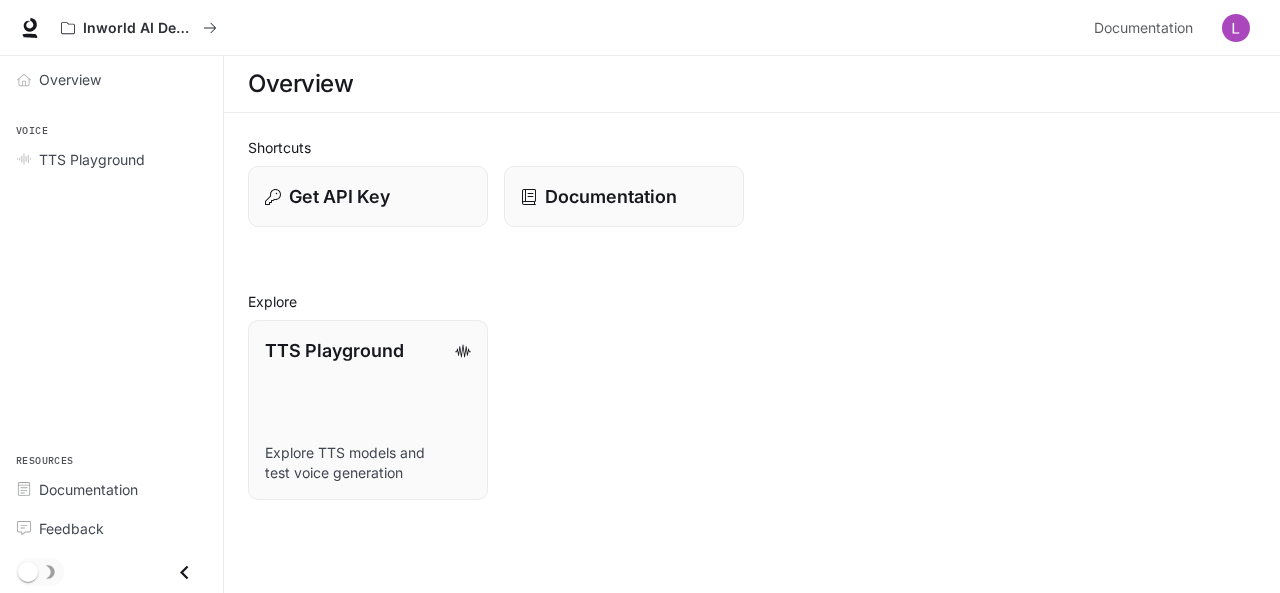 click 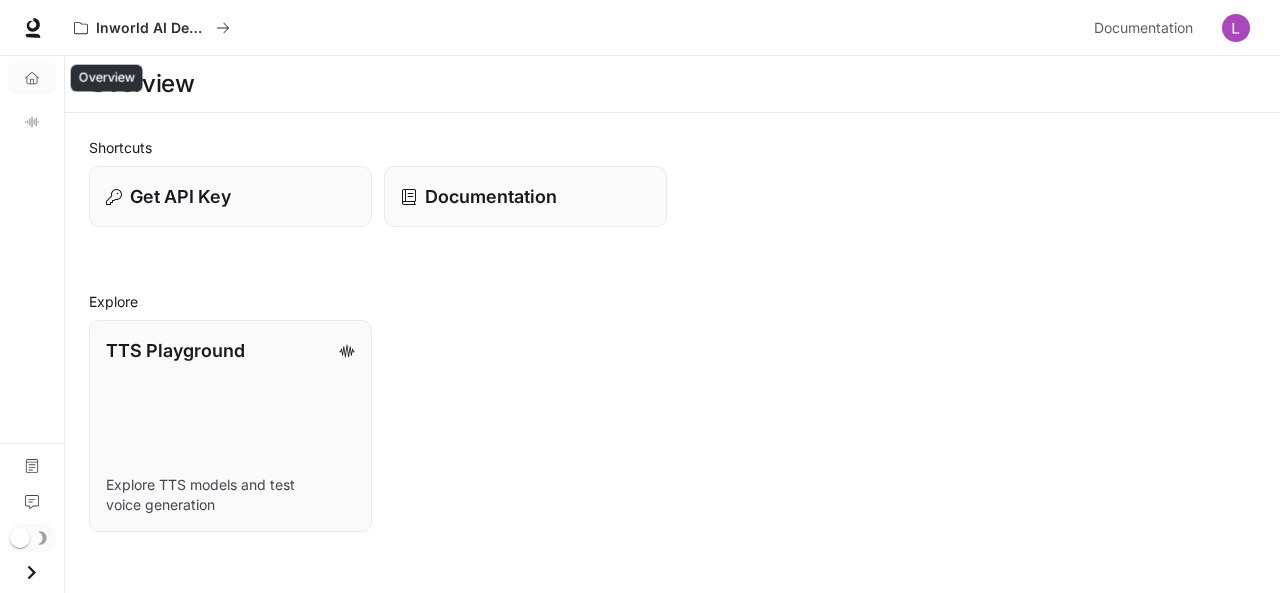 click 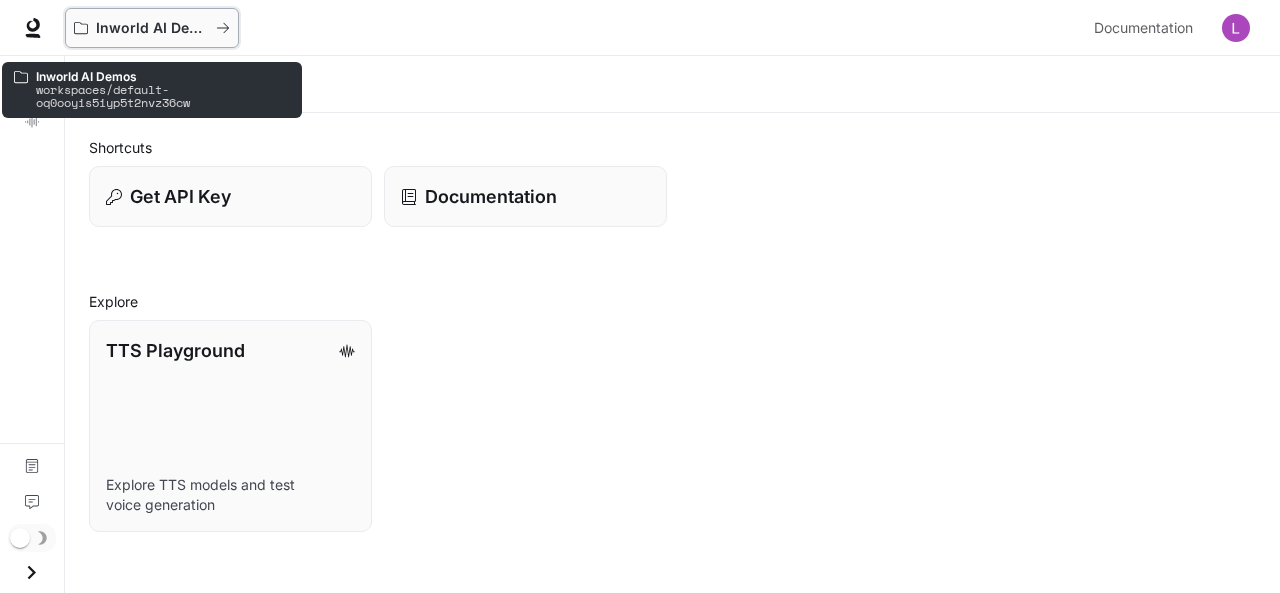 click 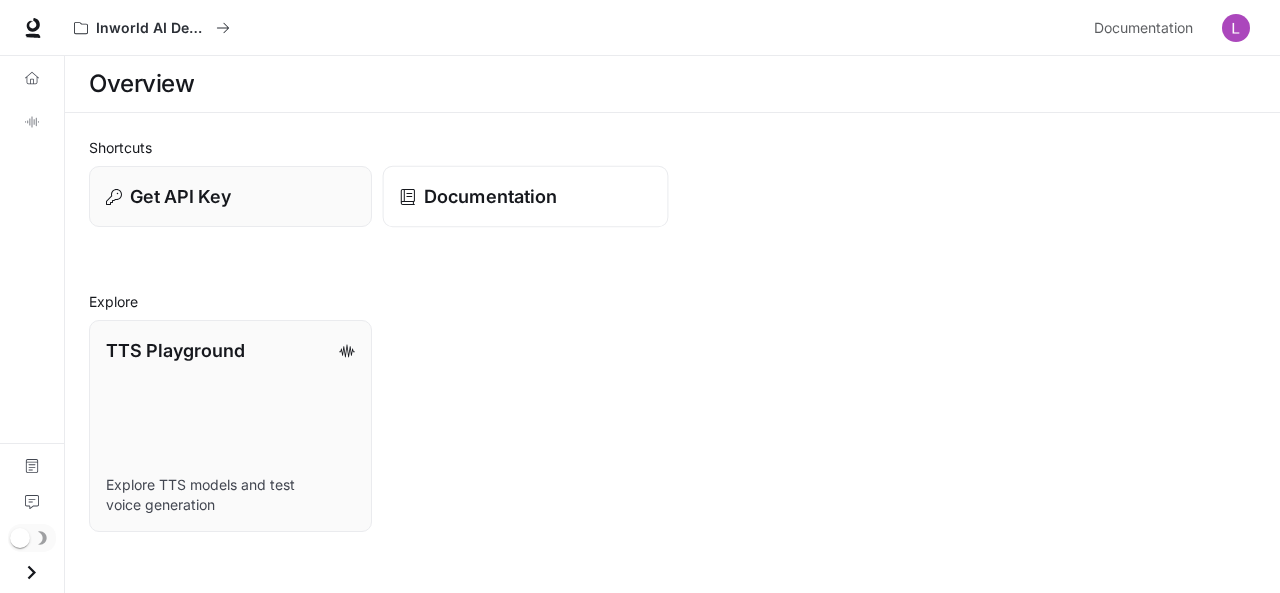 click on "Documentation" at bounding box center (490, 196) 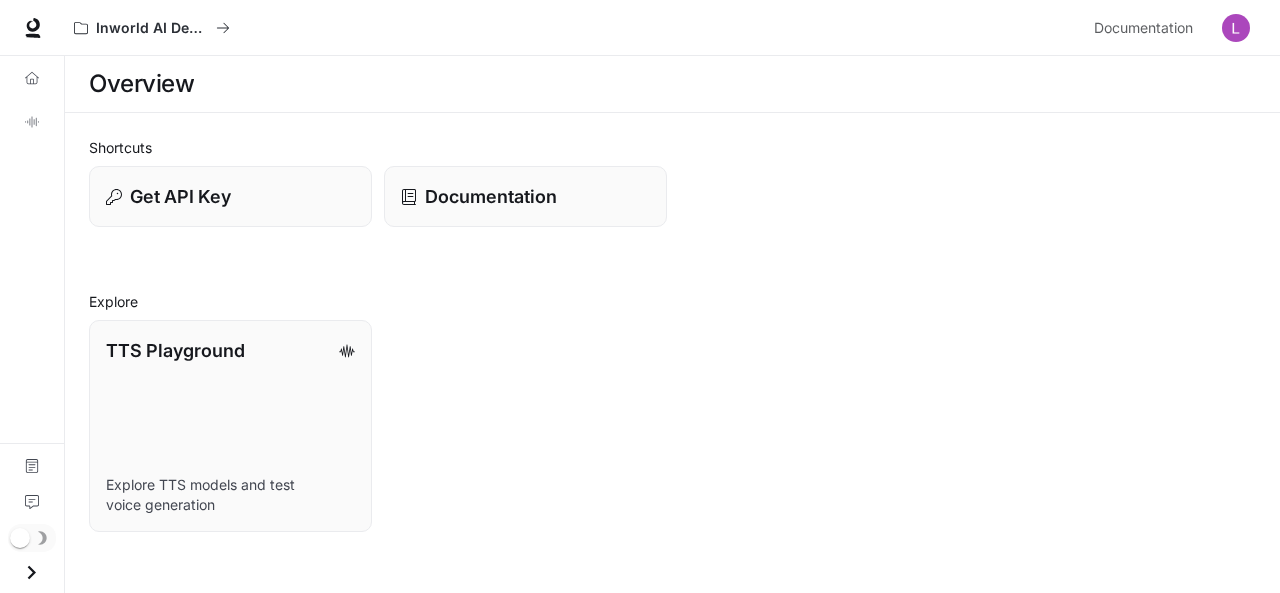 scroll, scrollTop: 0, scrollLeft: 0, axis: both 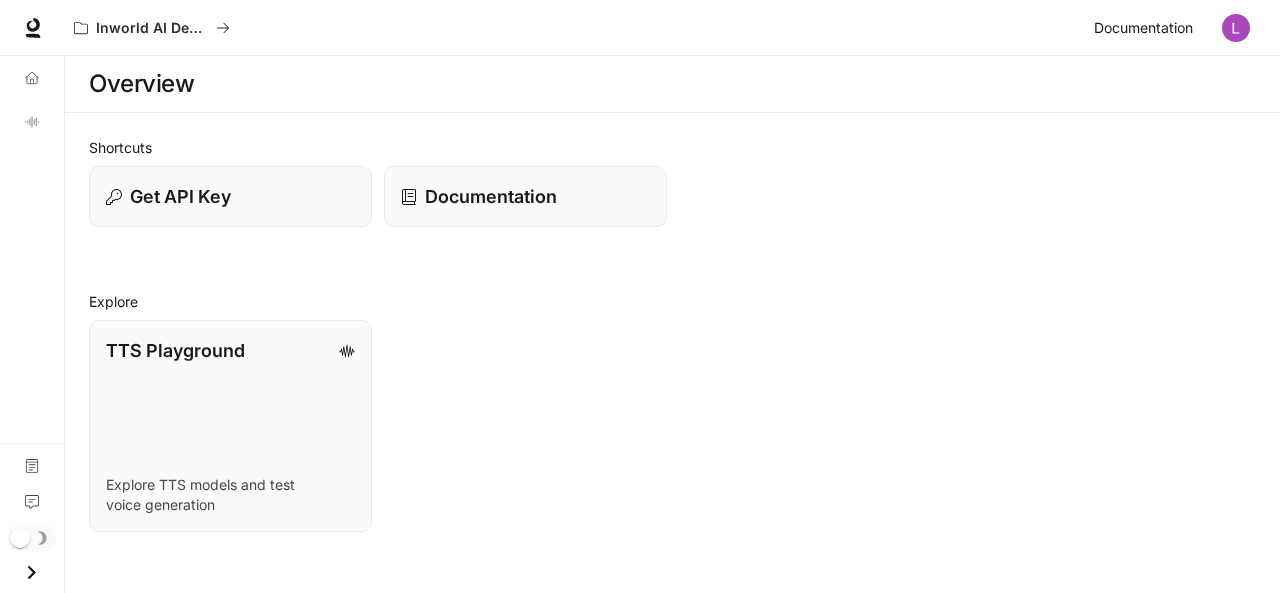 click on "Documentation" at bounding box center [1143, 28] 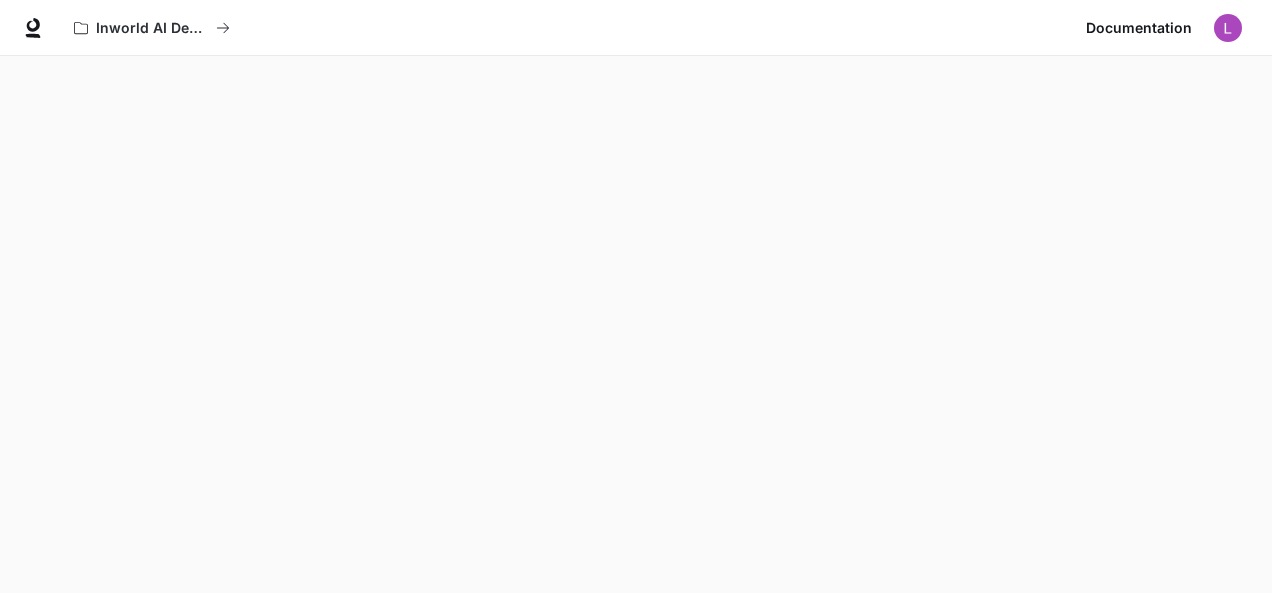 click at bounding box center (1228, 28) 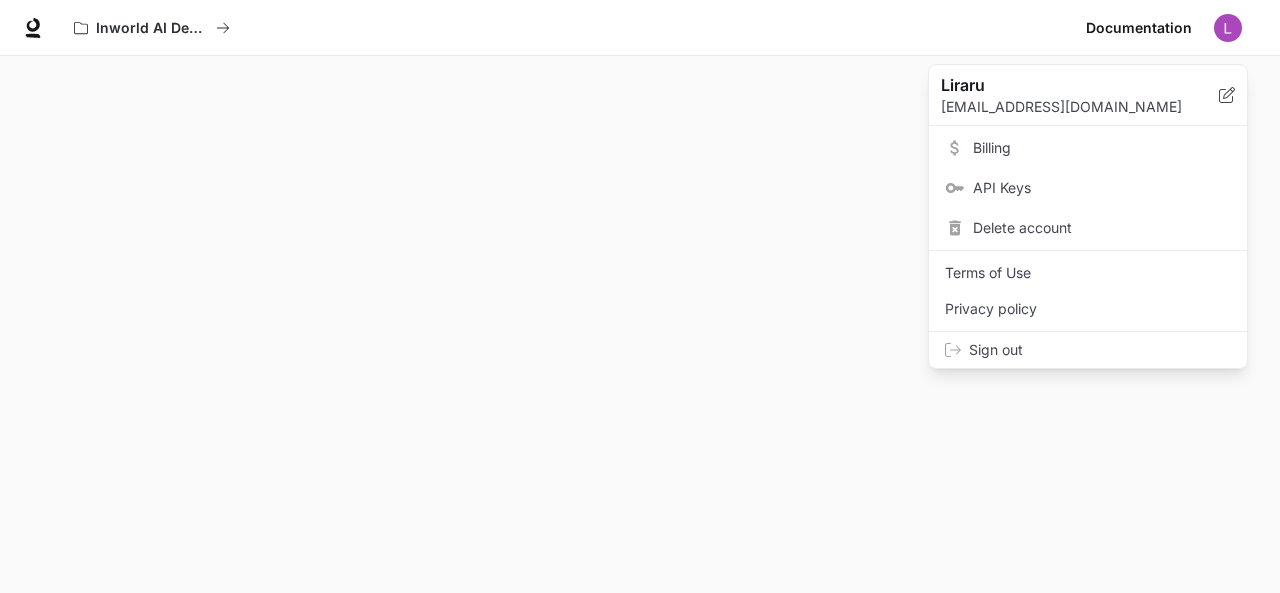 click on "Billing" at bounding box center [1088, 148] 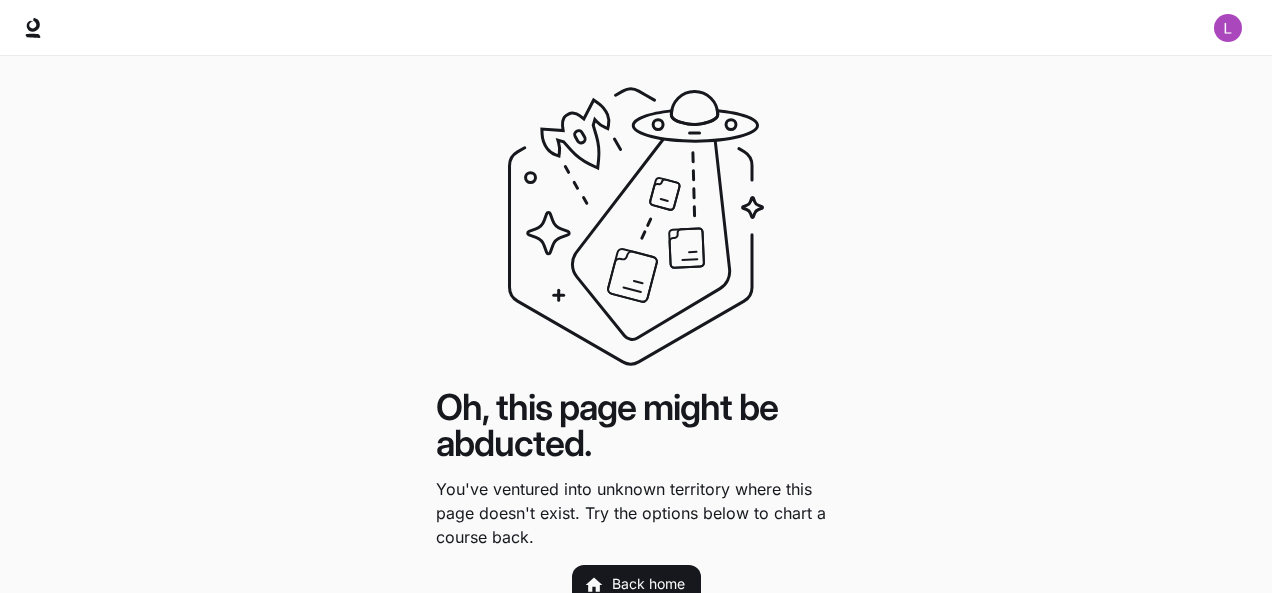 scroll, scrollTop: 0, scrollLeft: 0, axis: both 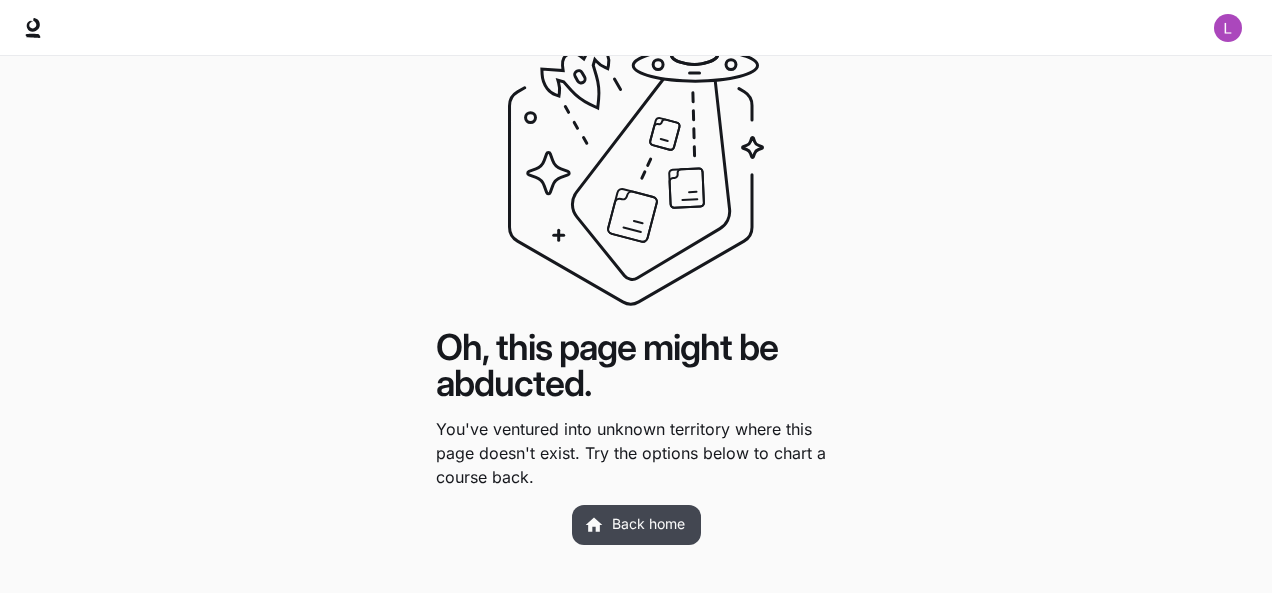 click on "Back home" at bounding box center [636, 525] 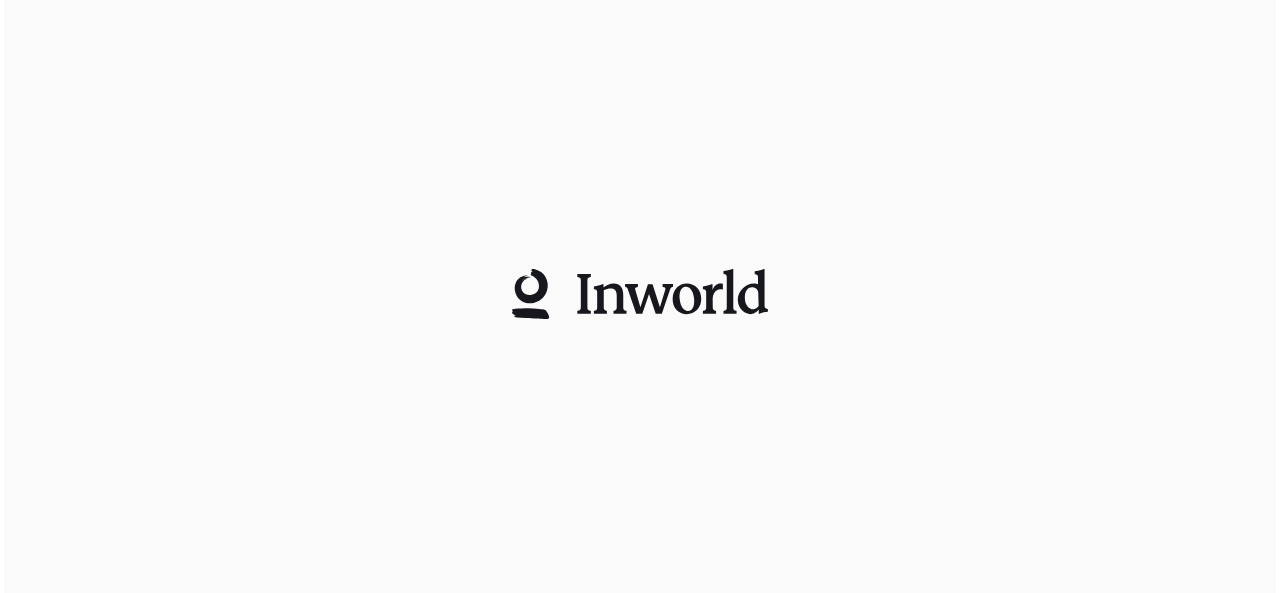 scroll, scrollTop: 0, scrollLeft: 0, axis: both 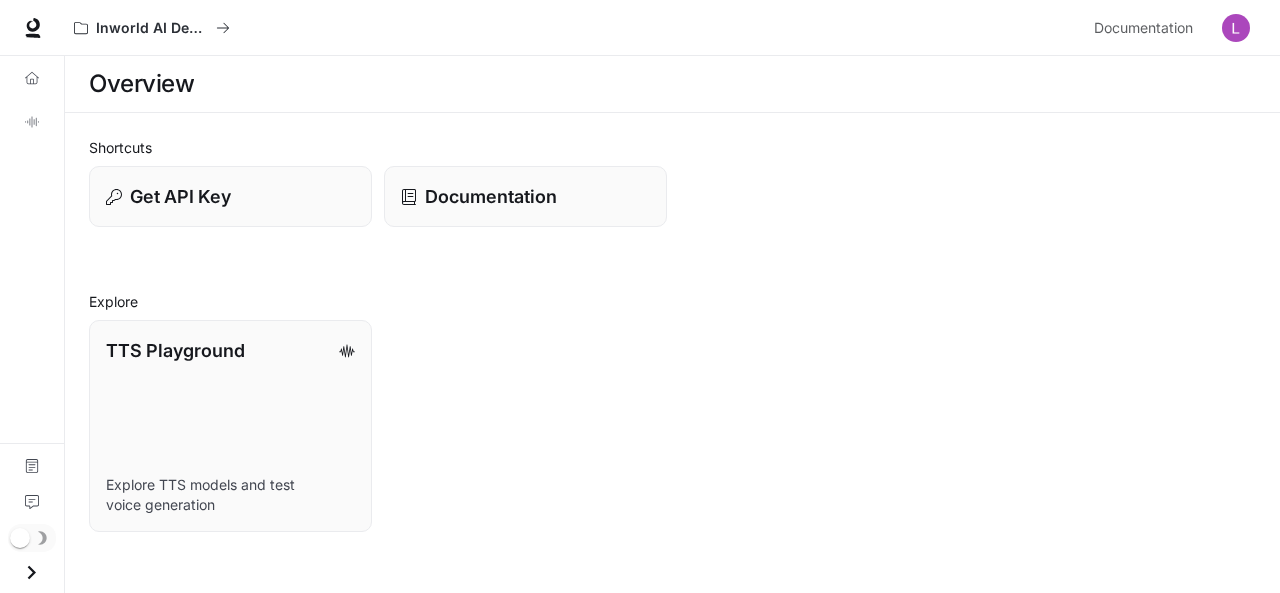 click at bounding box center [1236, 28] 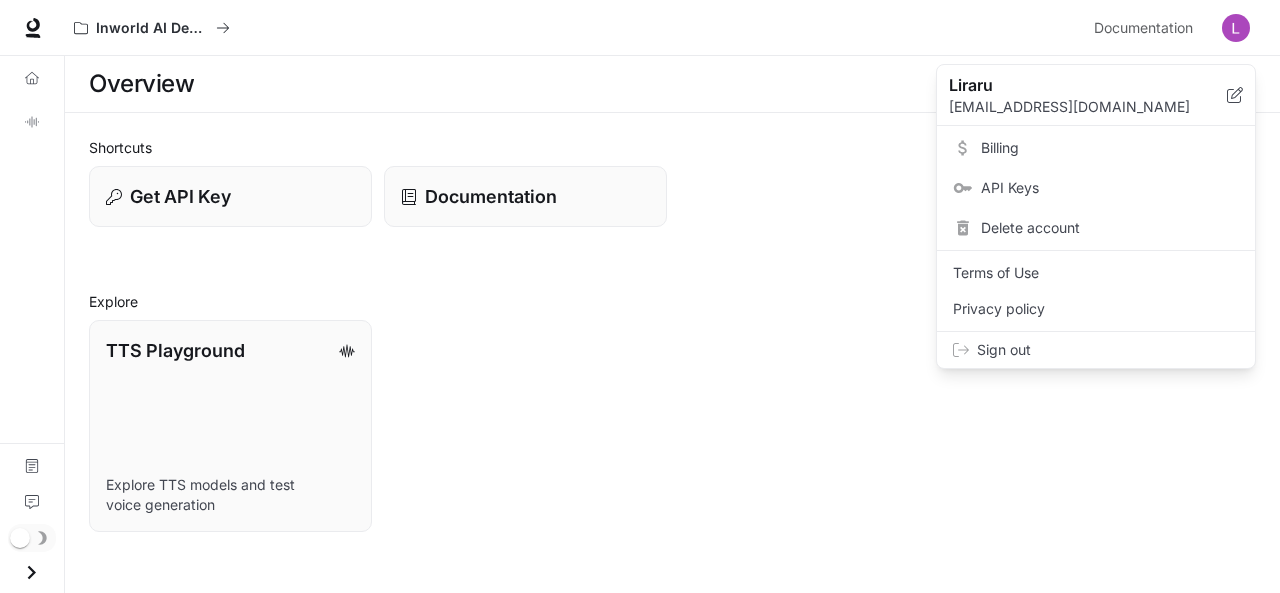 click on "Sign out" at bounding box center (1108, 350) 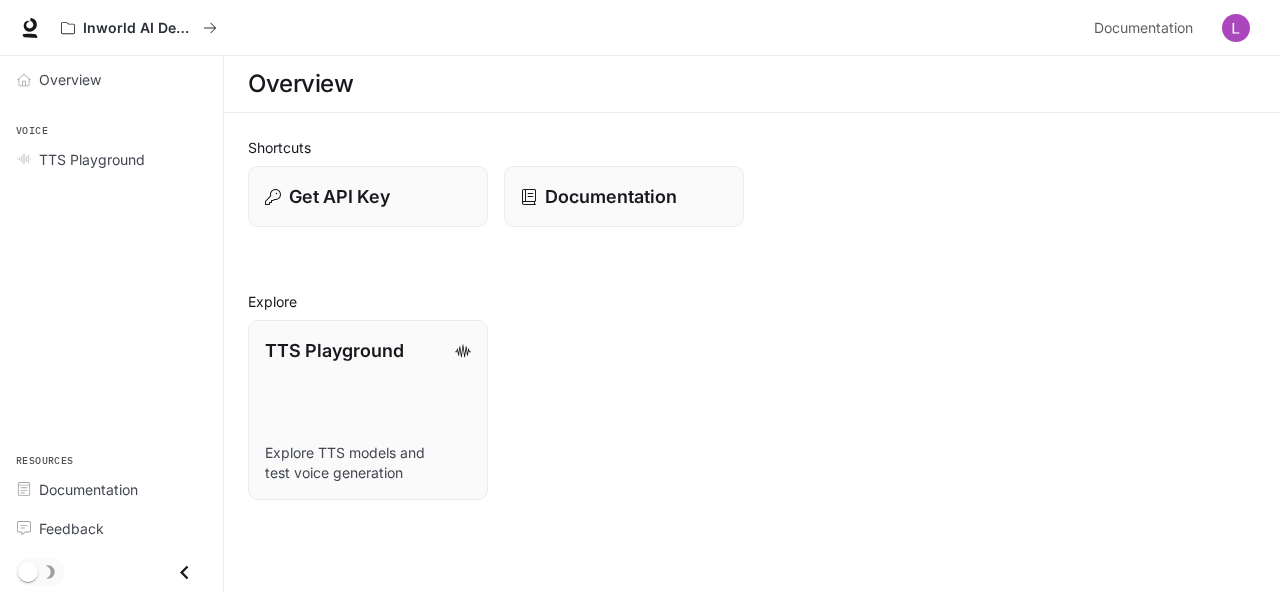 scroll, scrollTop: 0, scrollLeft: 0, axis: both 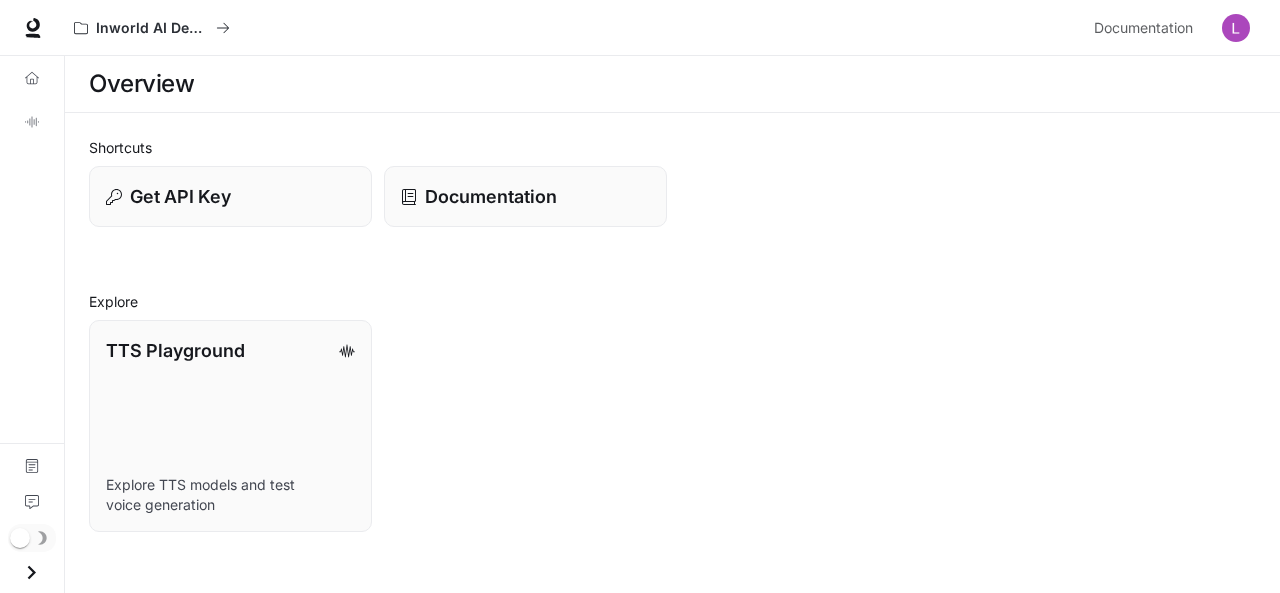 click 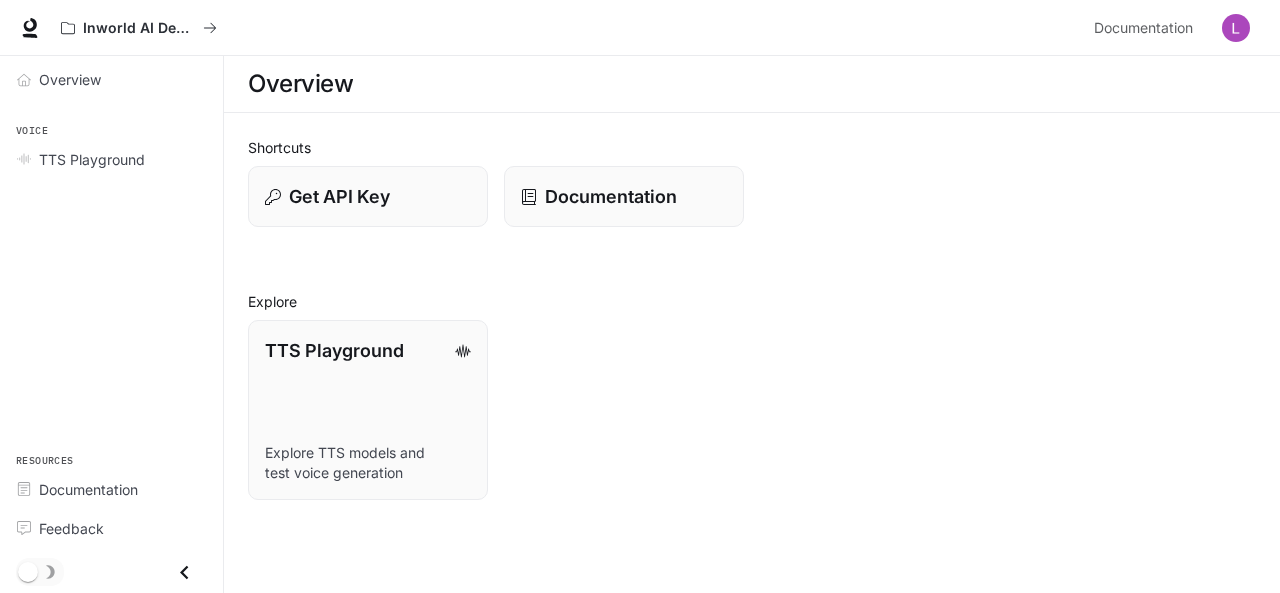 scroll, scrollTop: 0, scrollLeft: 0, axis: both 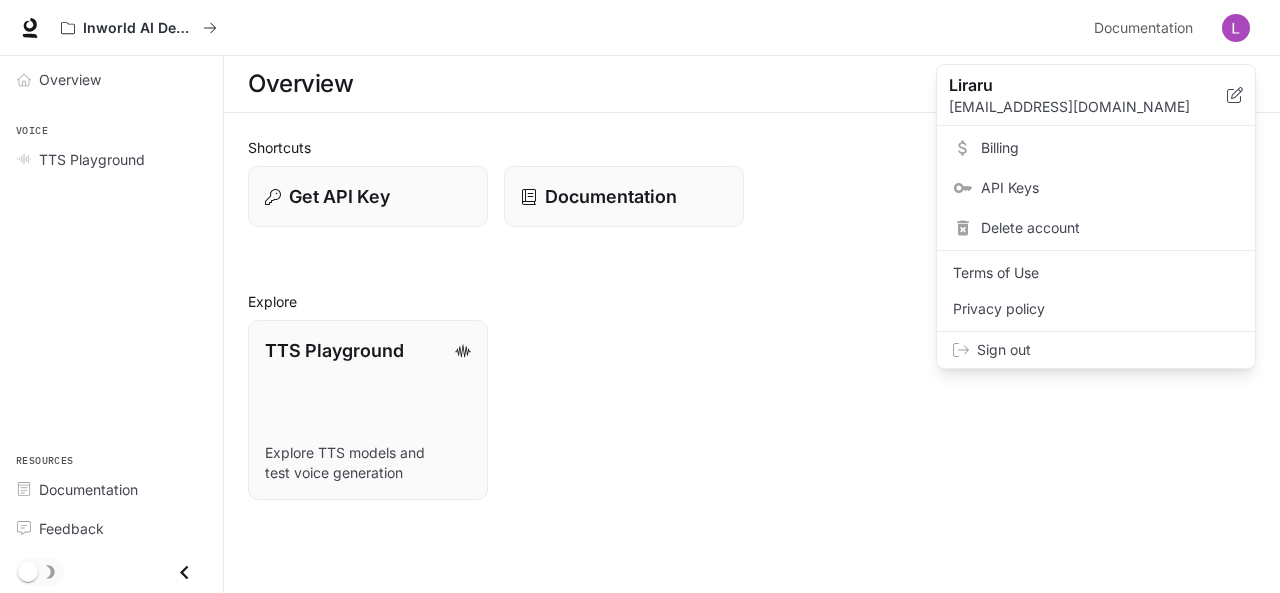 click on "Sign out" at bounding box center (1108, 350) 